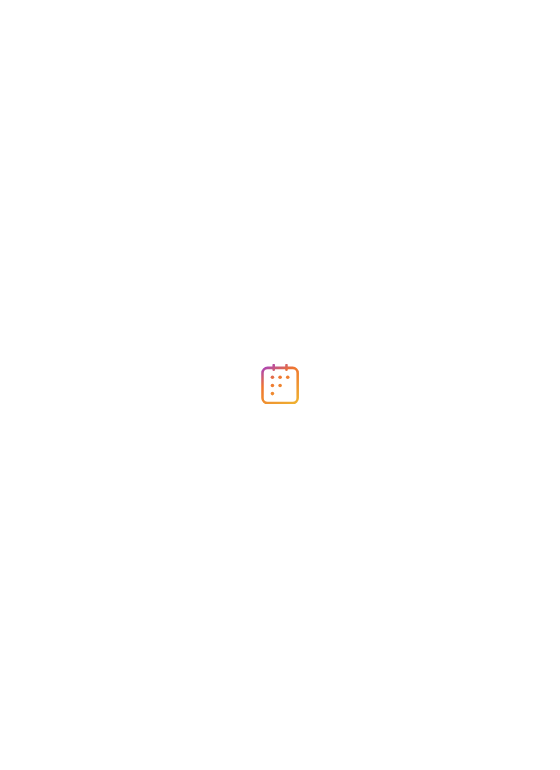 scroll, scrollTop: 0, scrollLeft: 0, axis: both 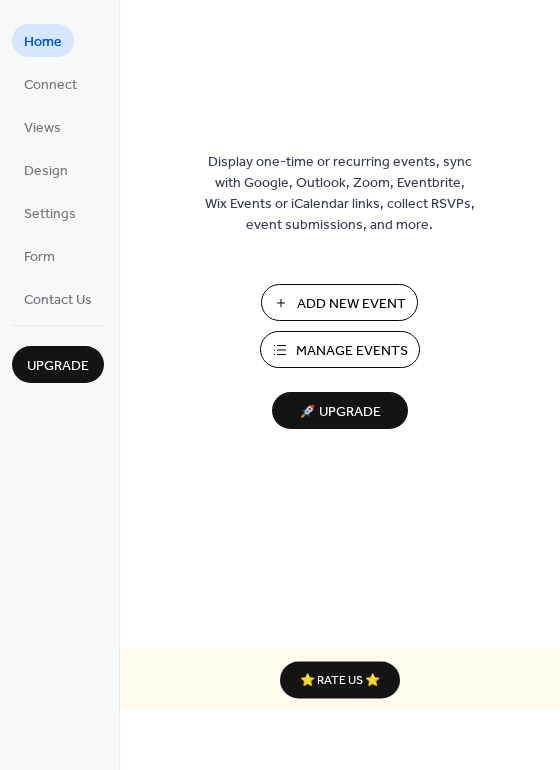 click on "Manage Events" at bounding box center (352, 351) 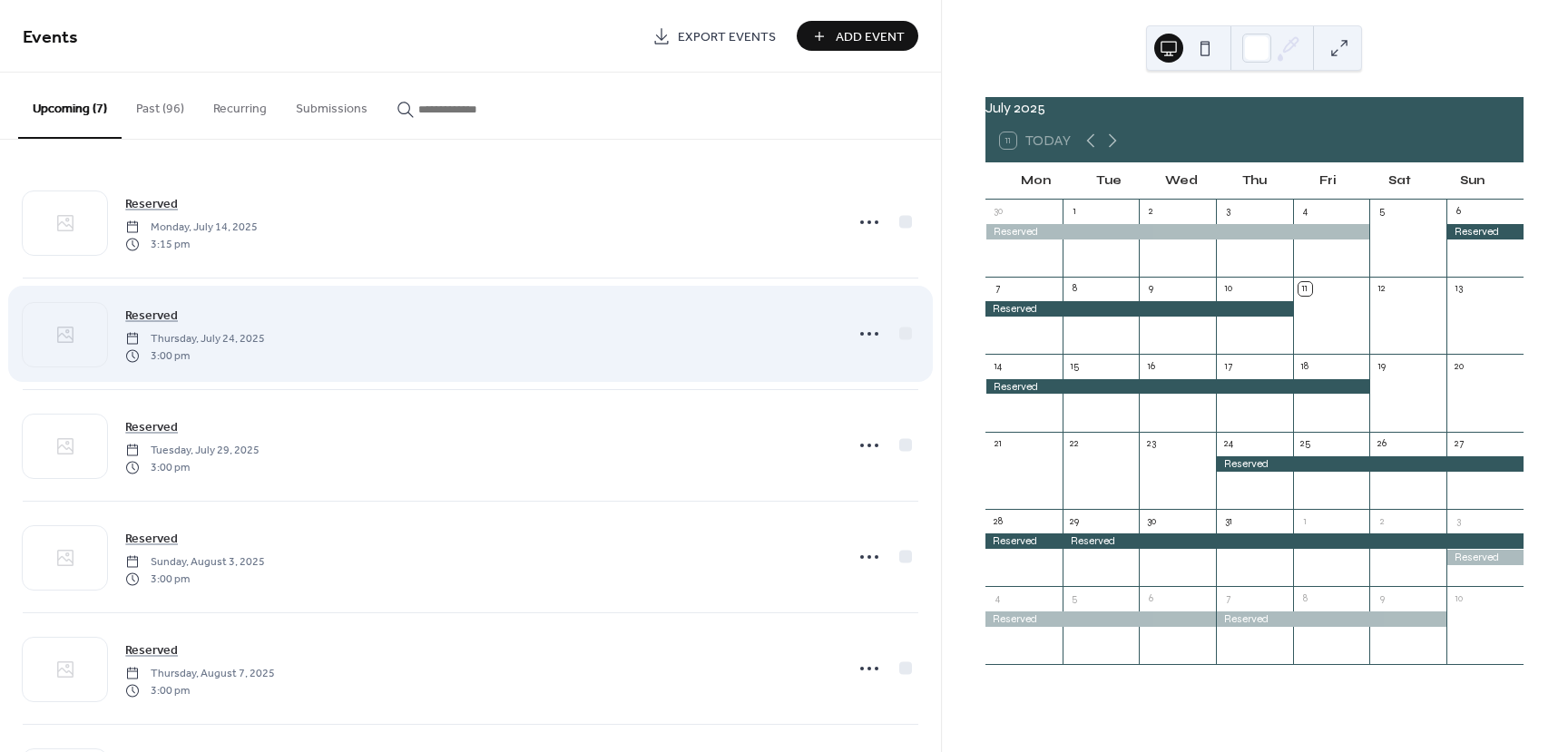 scroll, scrollTop: 0, scrollLeft: 0, axis: both 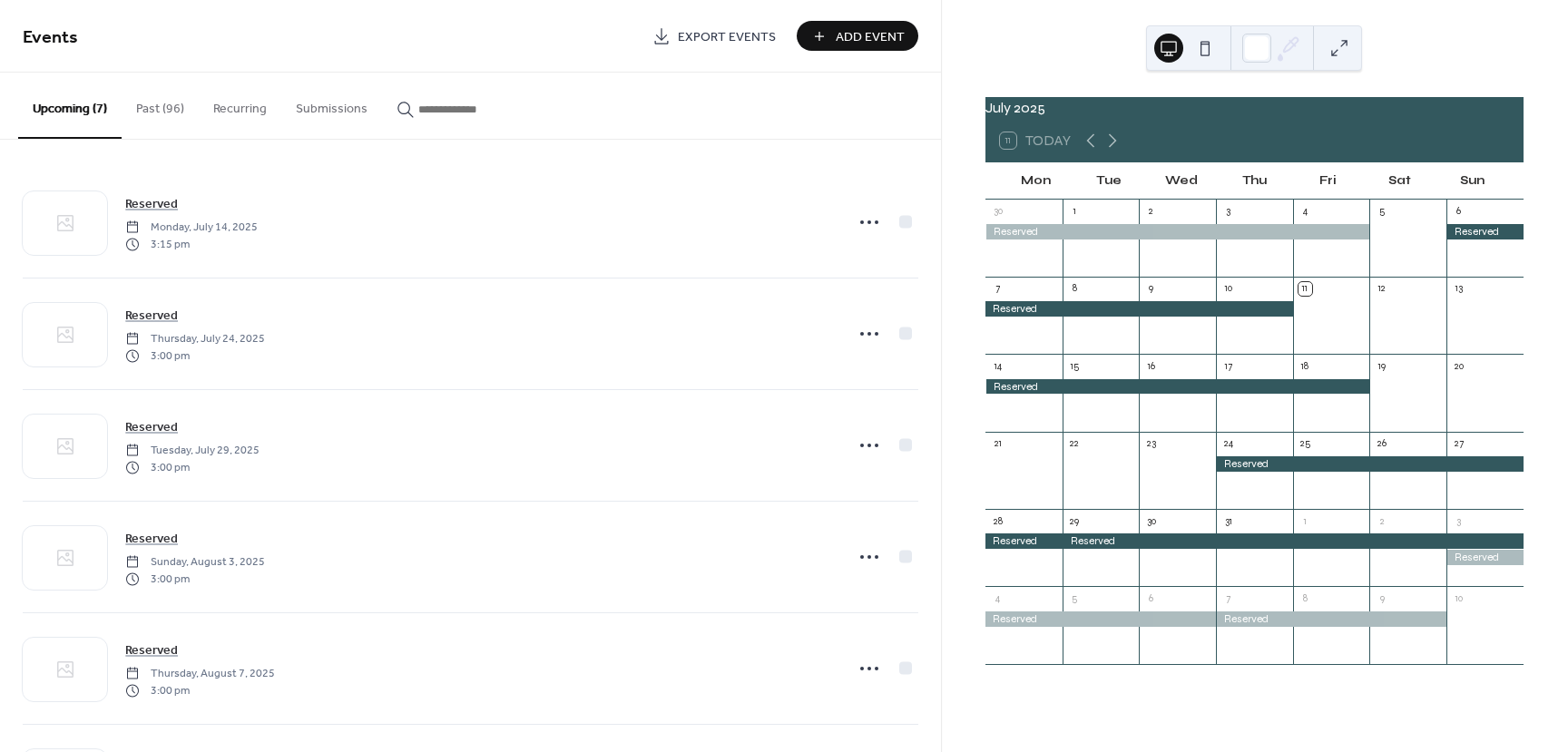 click on "Add Event" at bounding box center (870, 37) 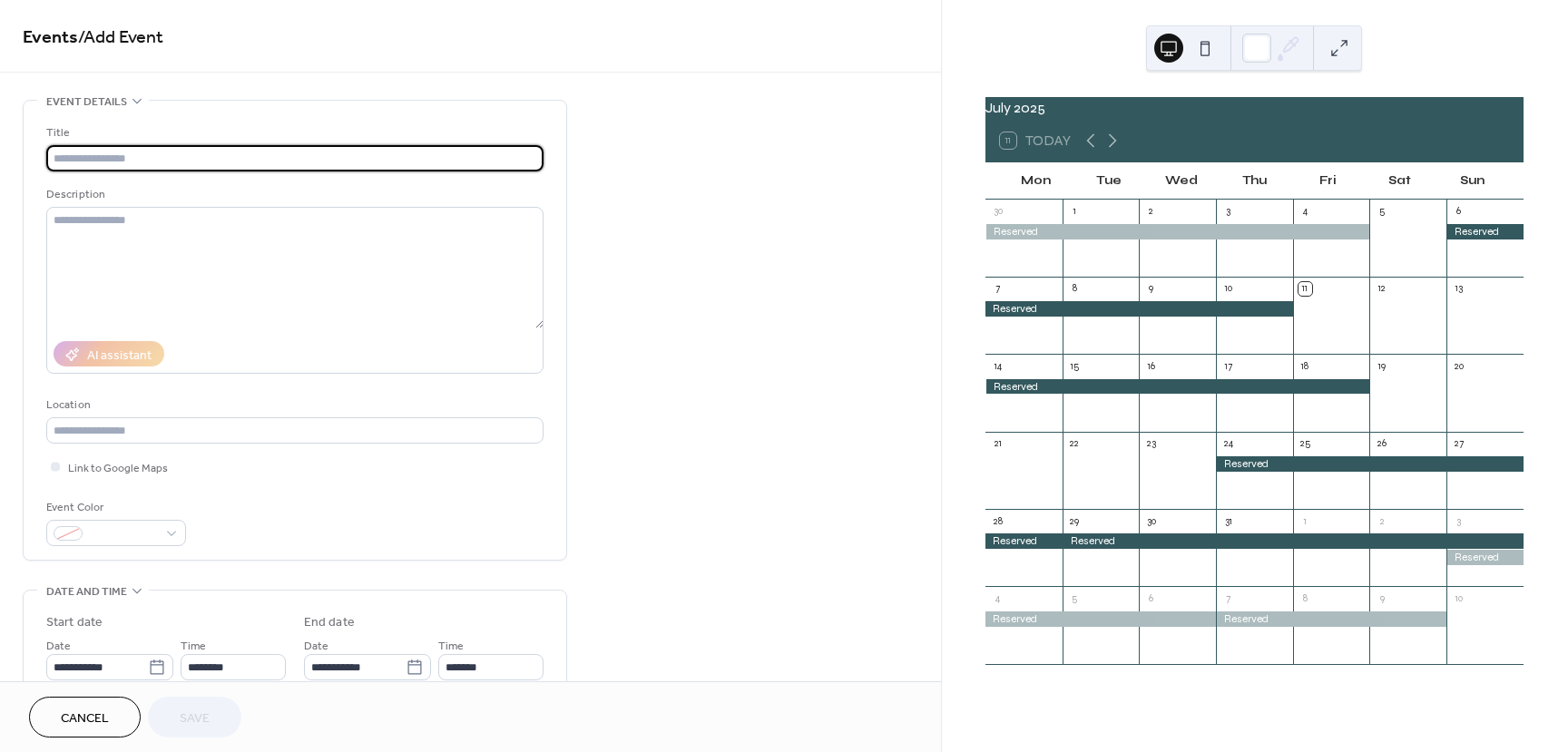 click at bounding box center [295, 158] 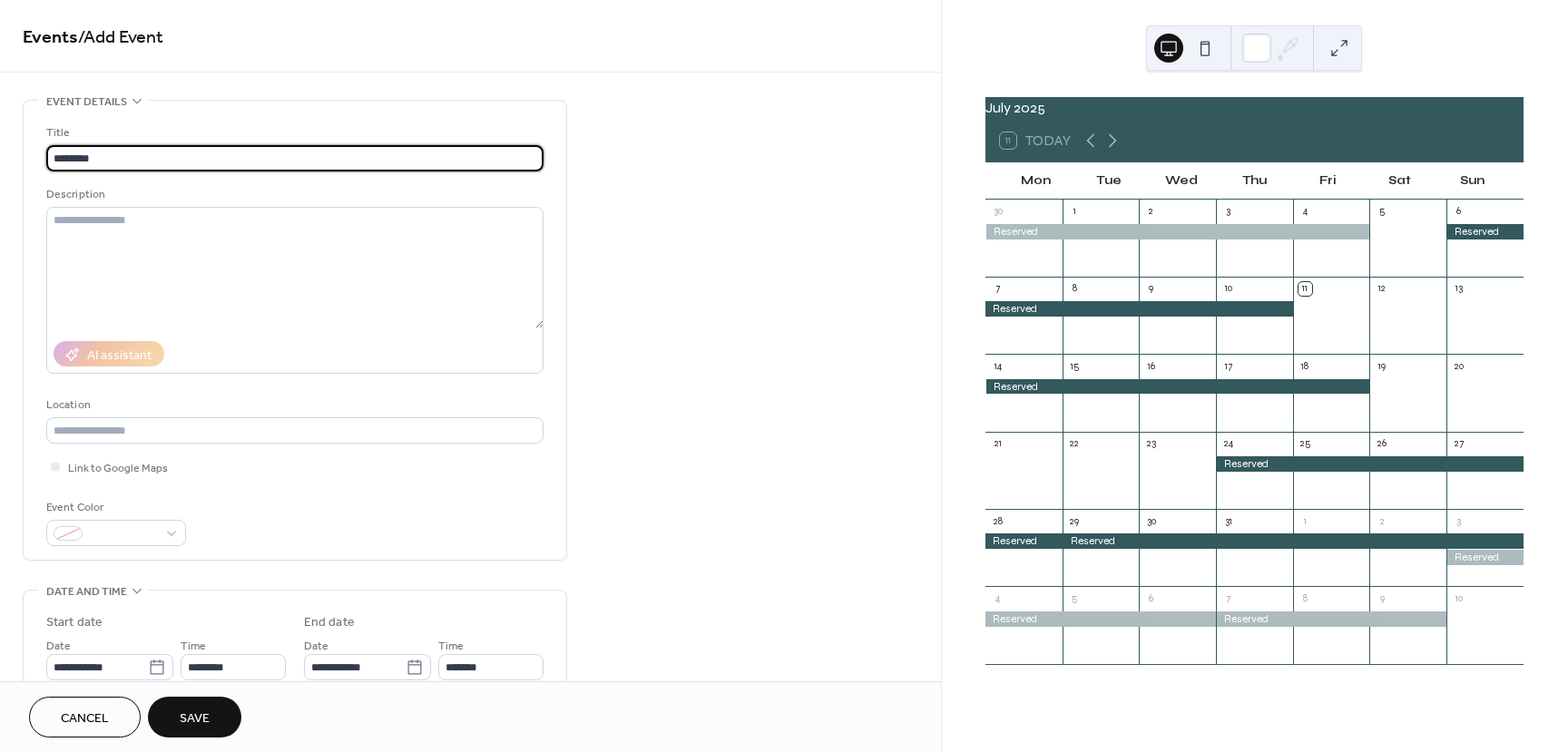 type on "********" 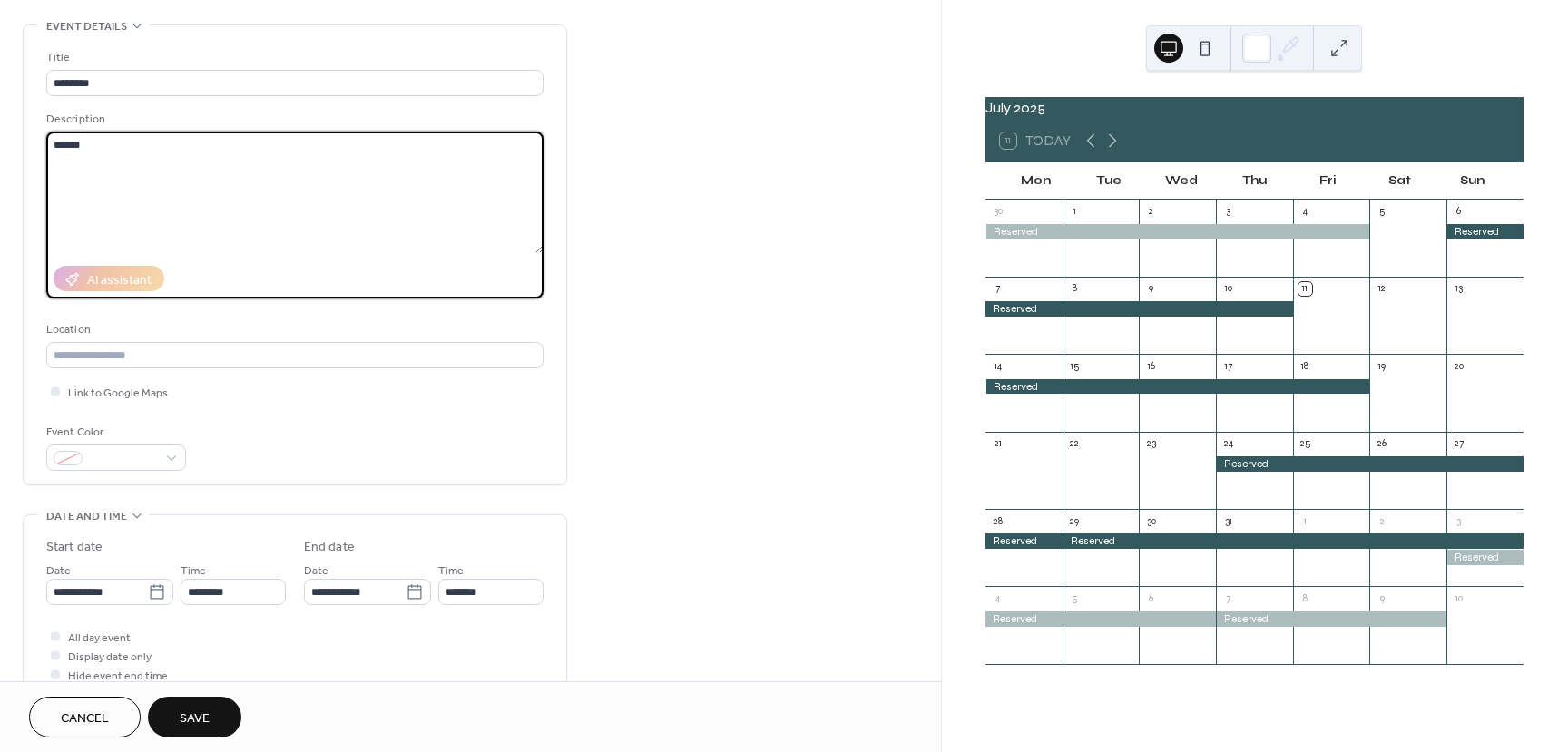 scroll, scrollTop: 272, scrollLeft: 0, axis: vertical 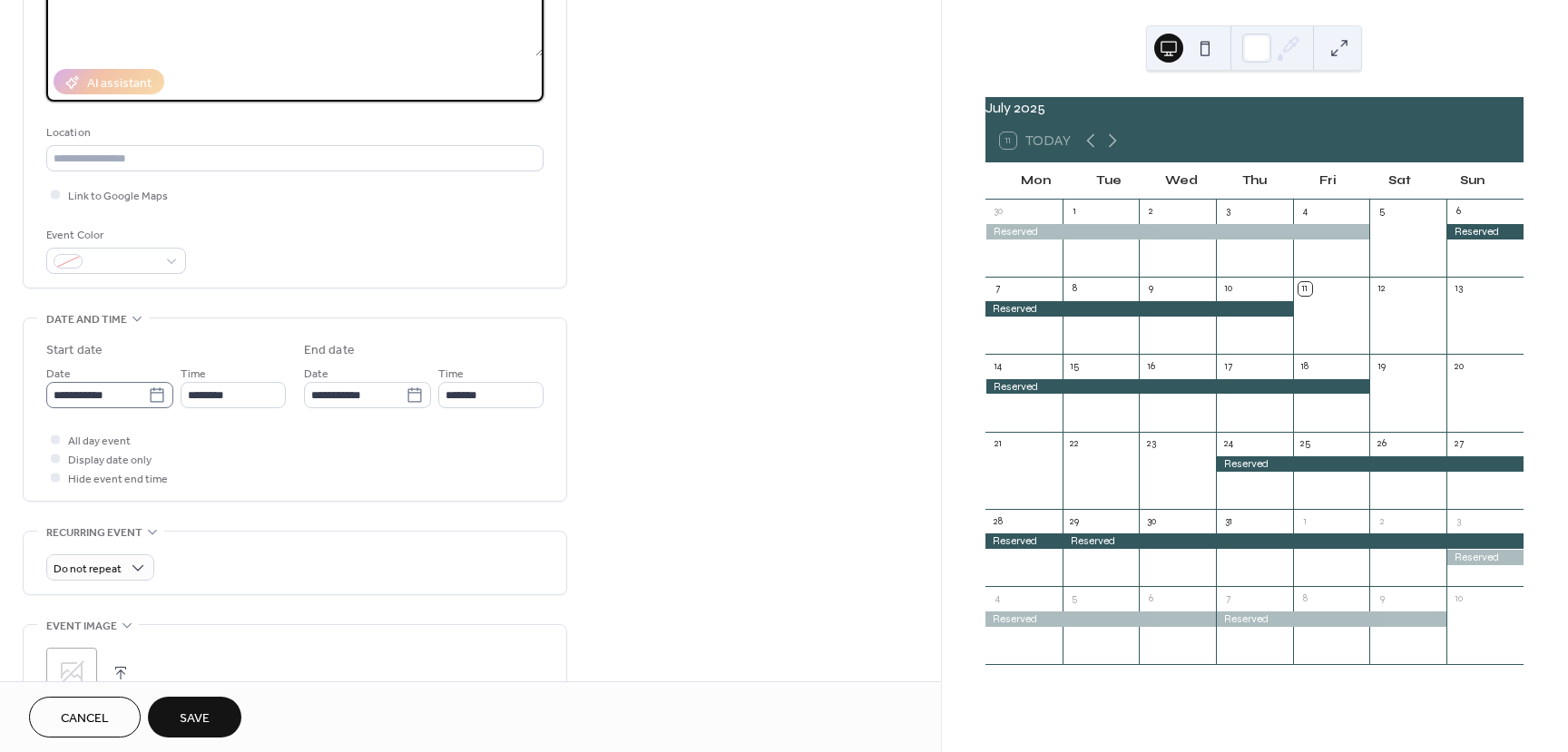 type on "******" 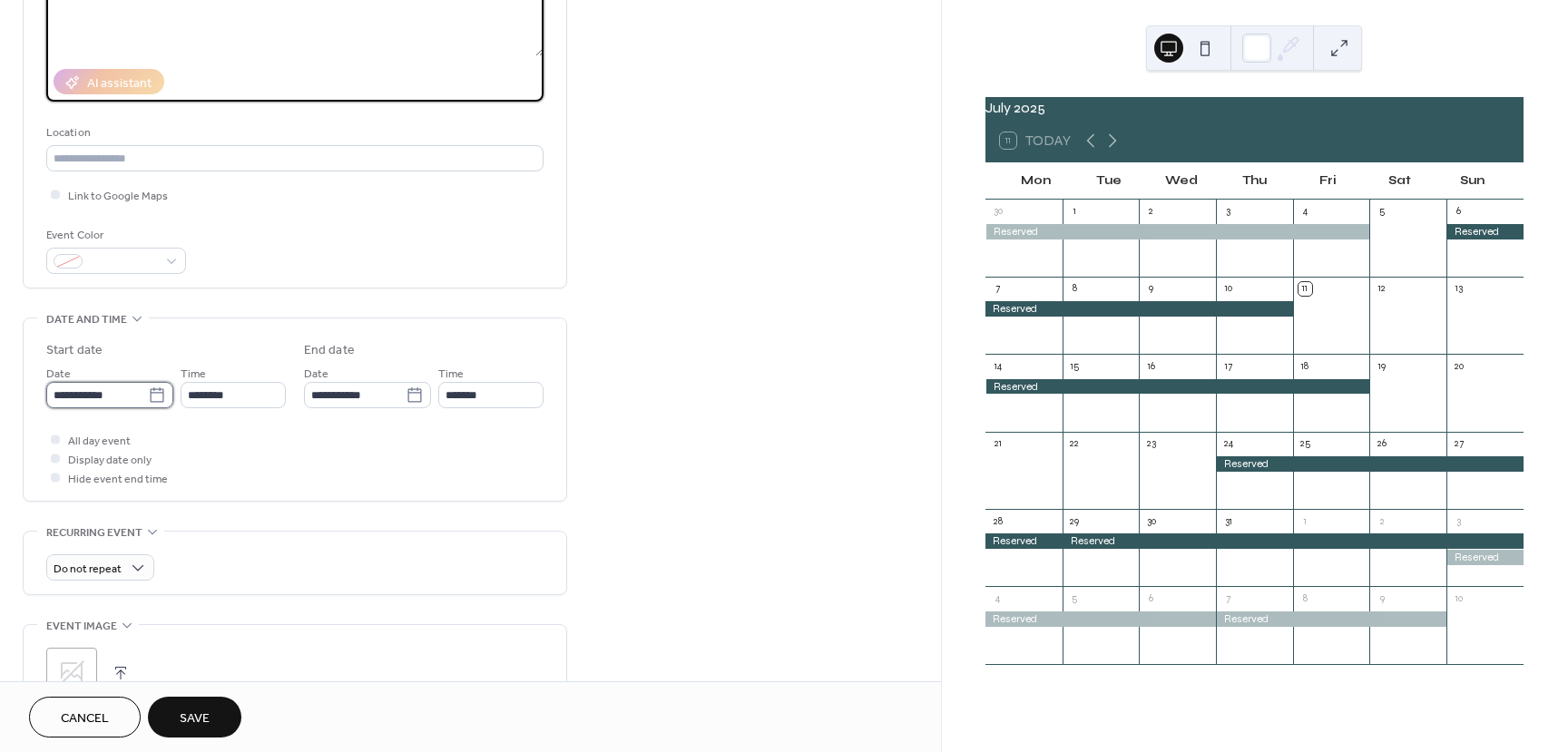 click on "**********" at bounding box center [97, 395] 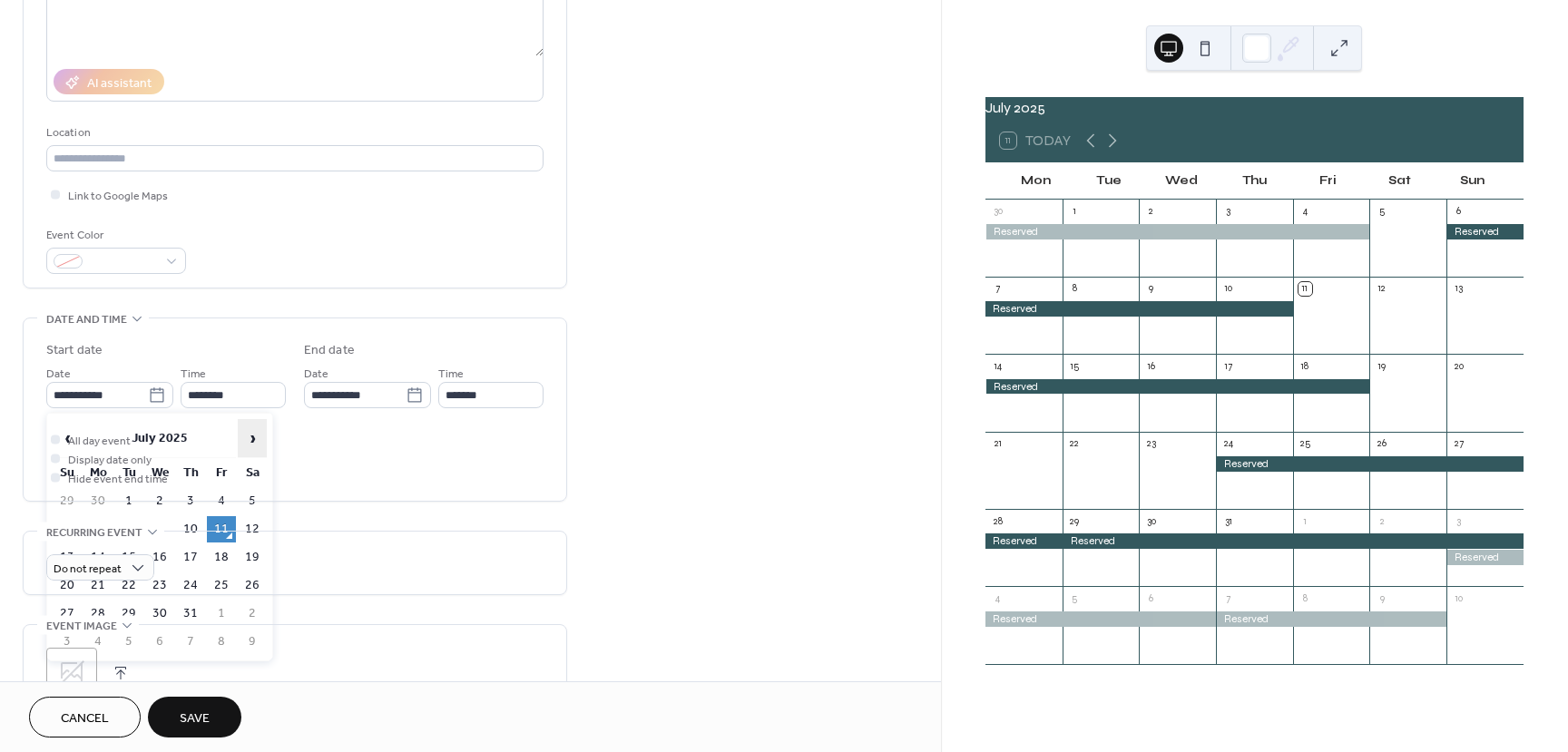 click on "›" at bounding box center (252, 438) 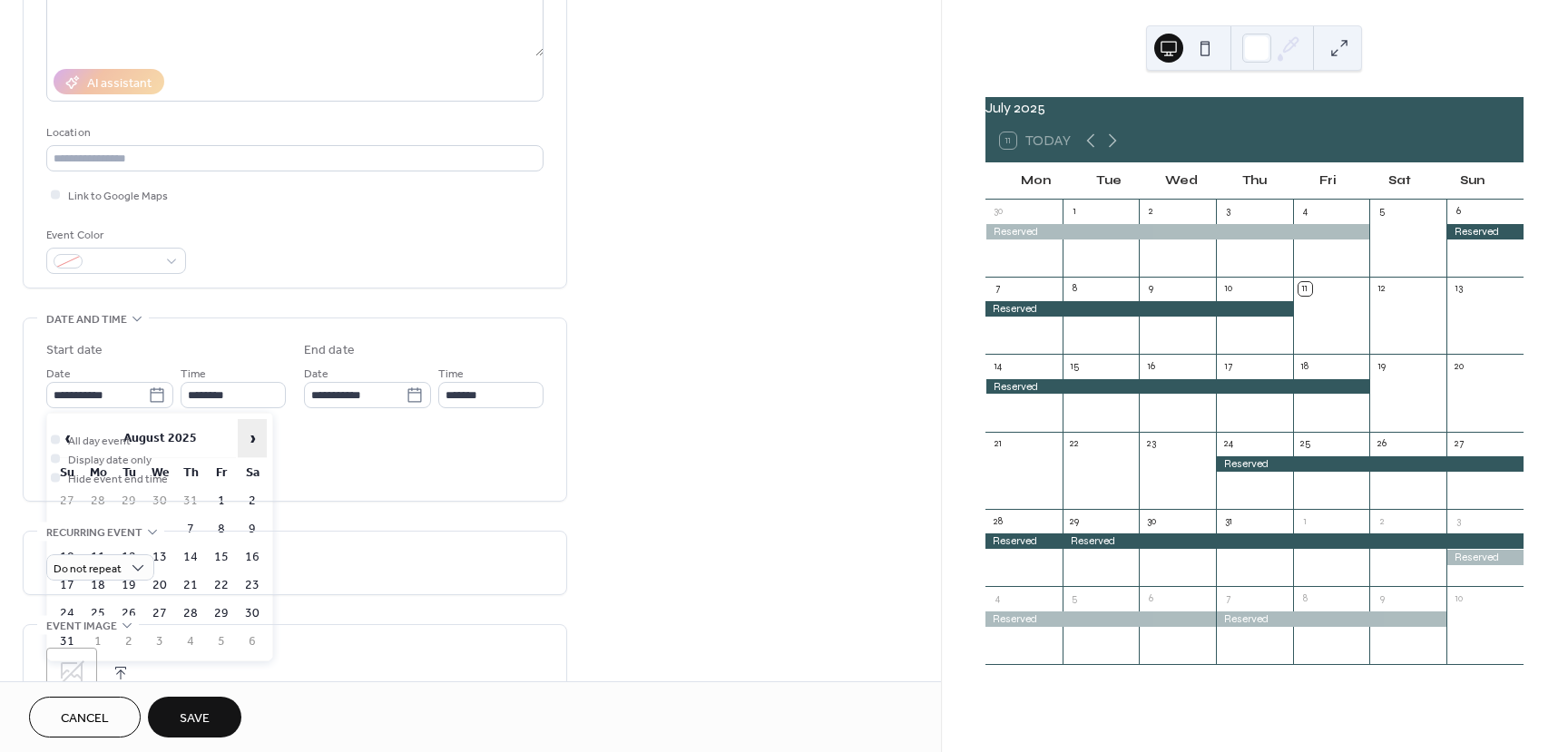 click on "›" at bounding box center (252, 438) 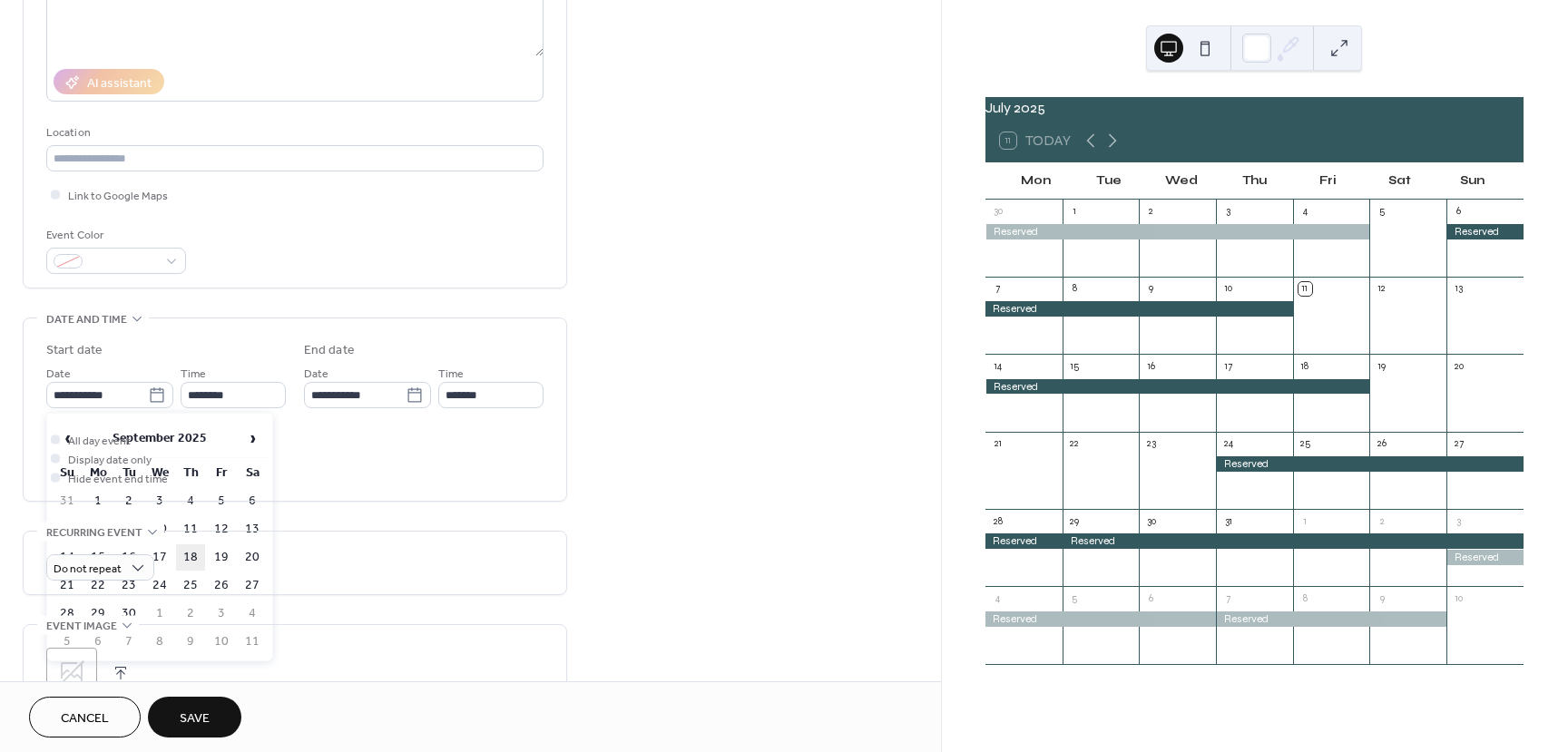 click on "18" at bounding box center [191, 557] 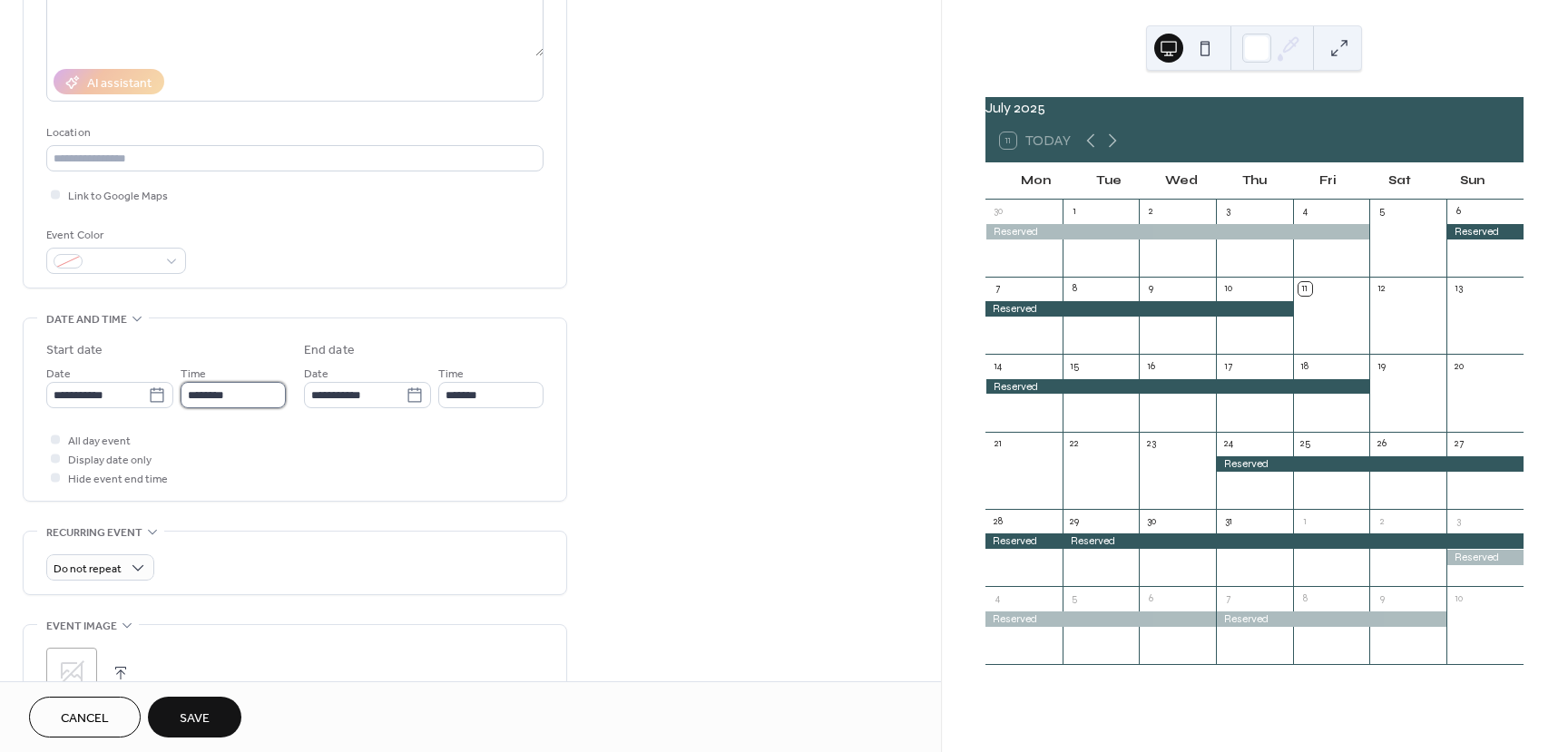 click on "********" at bounding box center [233, 395] 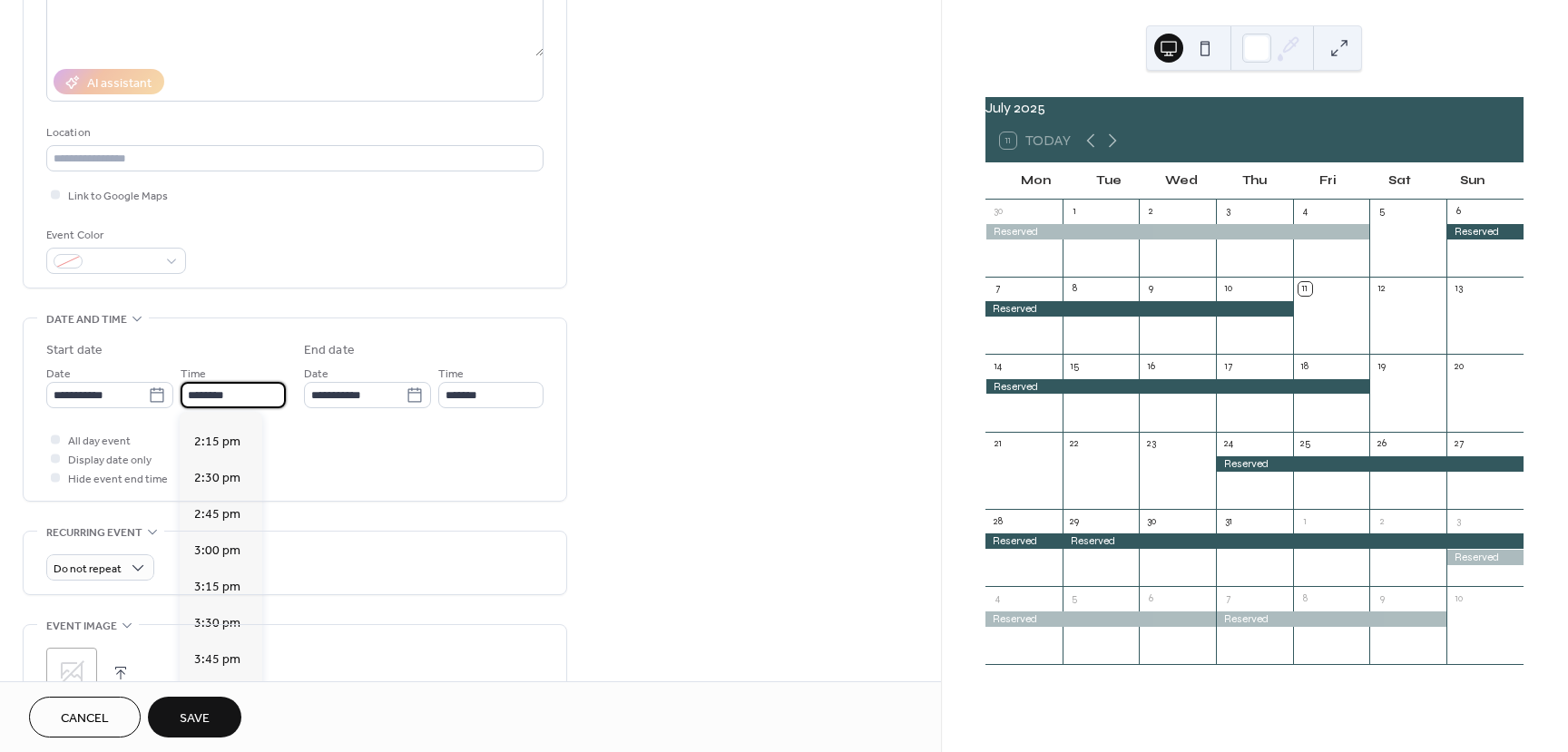 scroll, scrollTop: 2057, scrollLeft: 0, axis: vertical 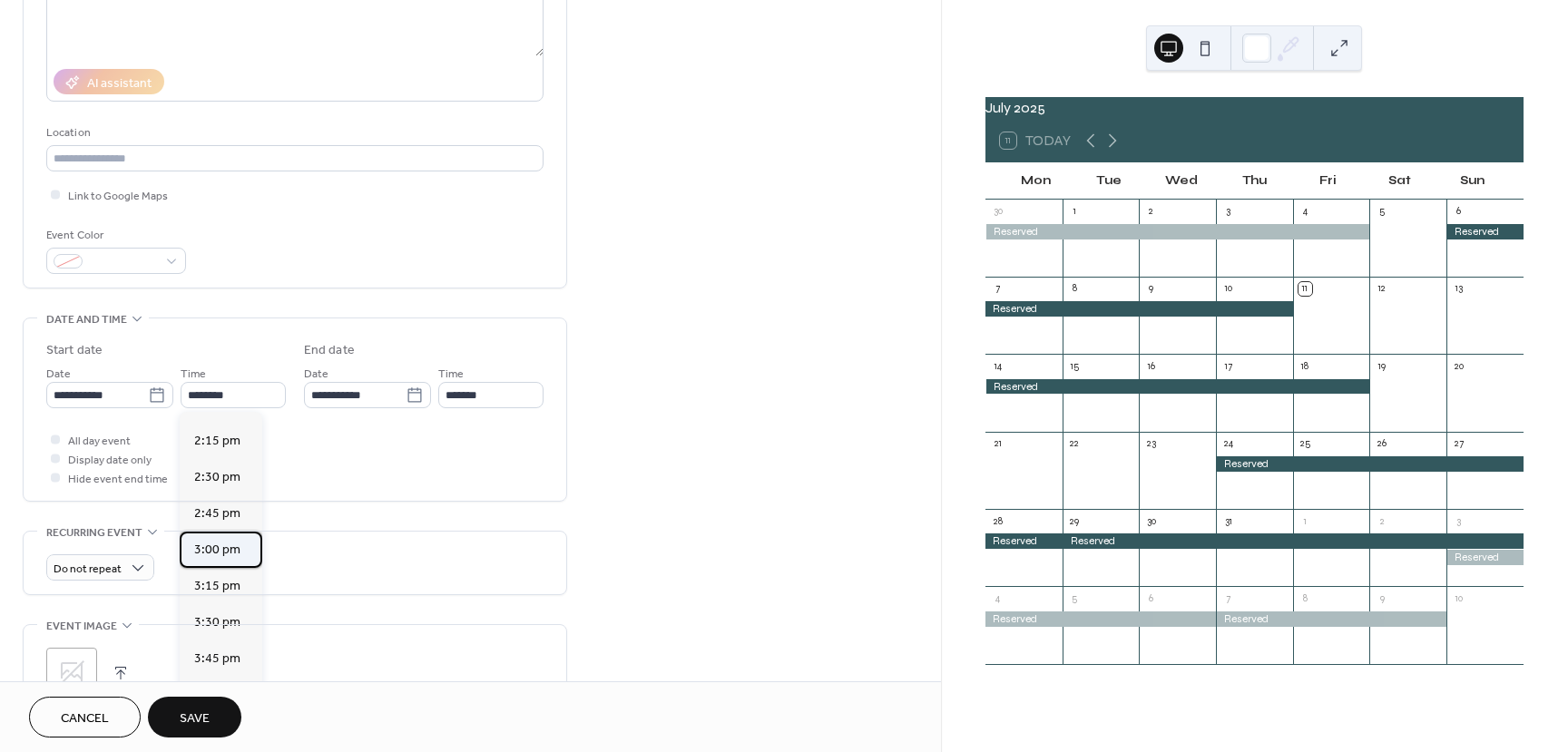 click on "3:00 pm" at bounding box center [217, 550] 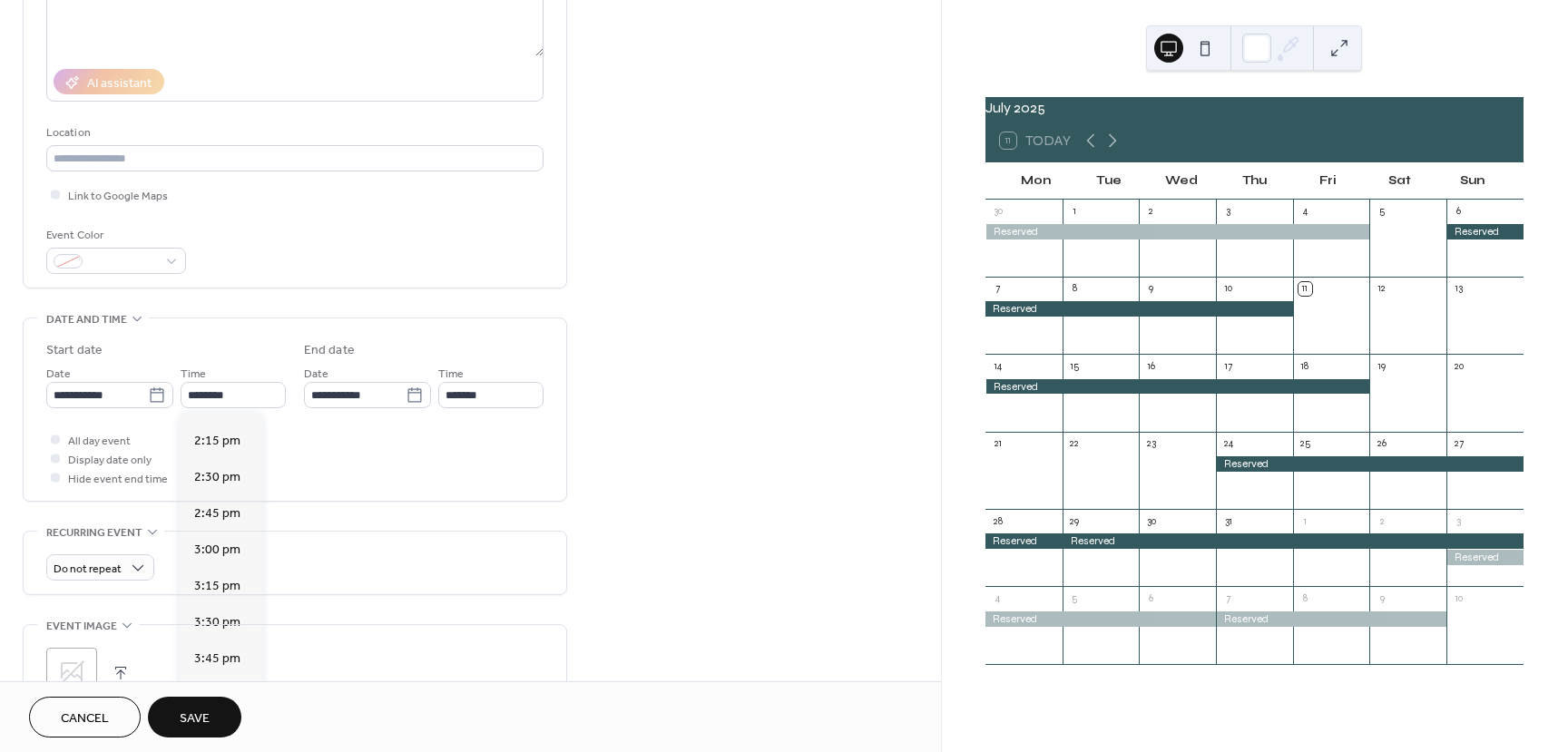 type on "*******" 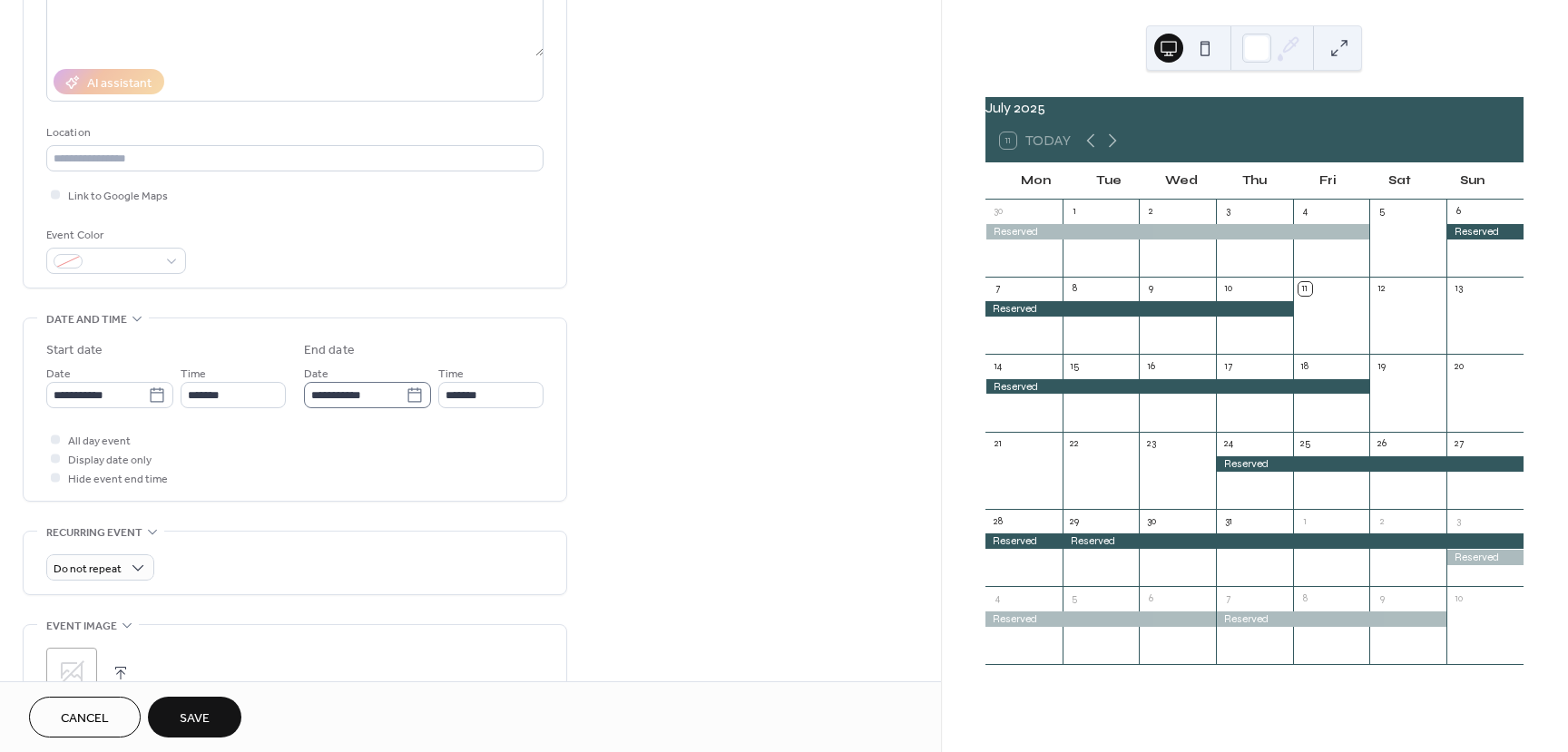 click 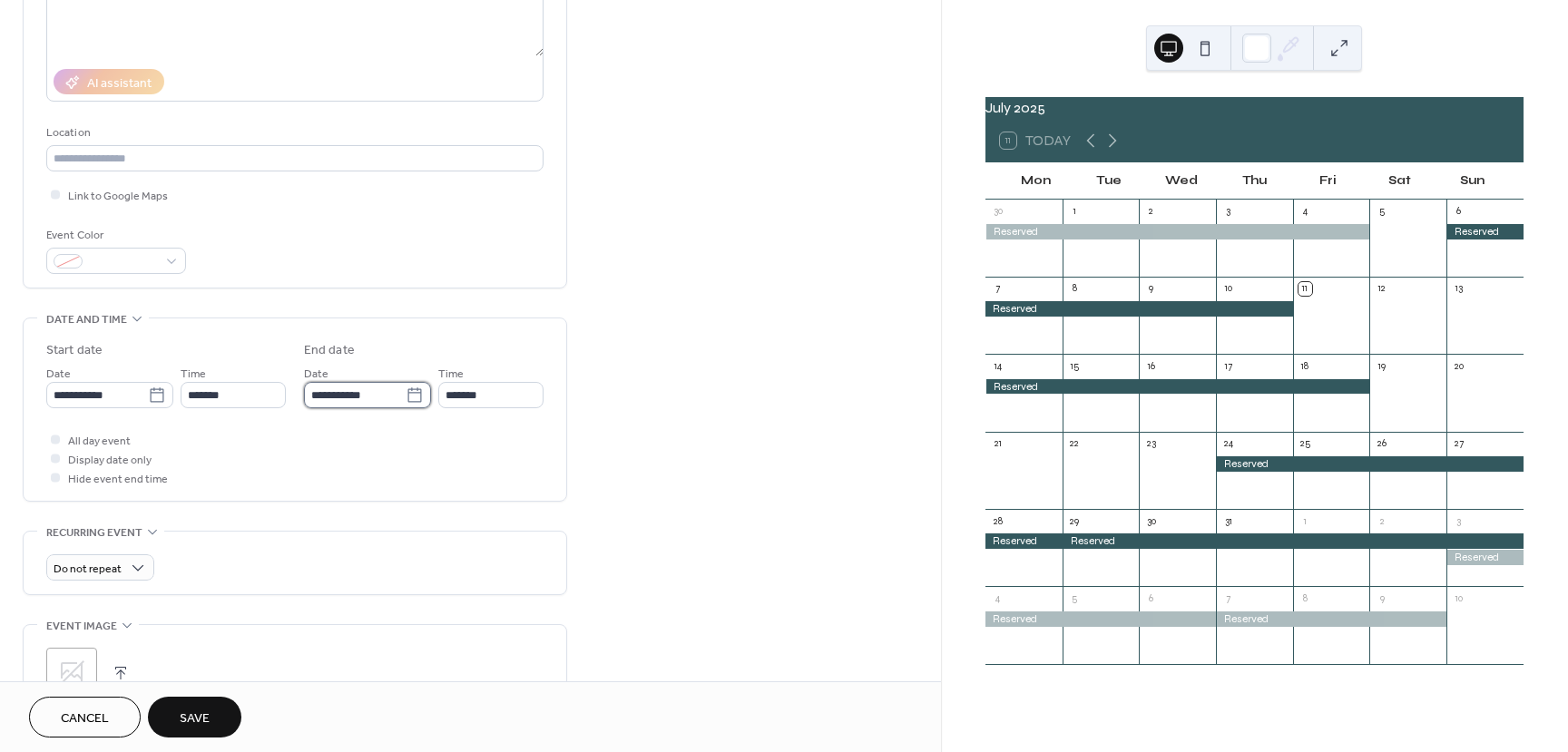 click on "**********" at bounding box center (355, 395) 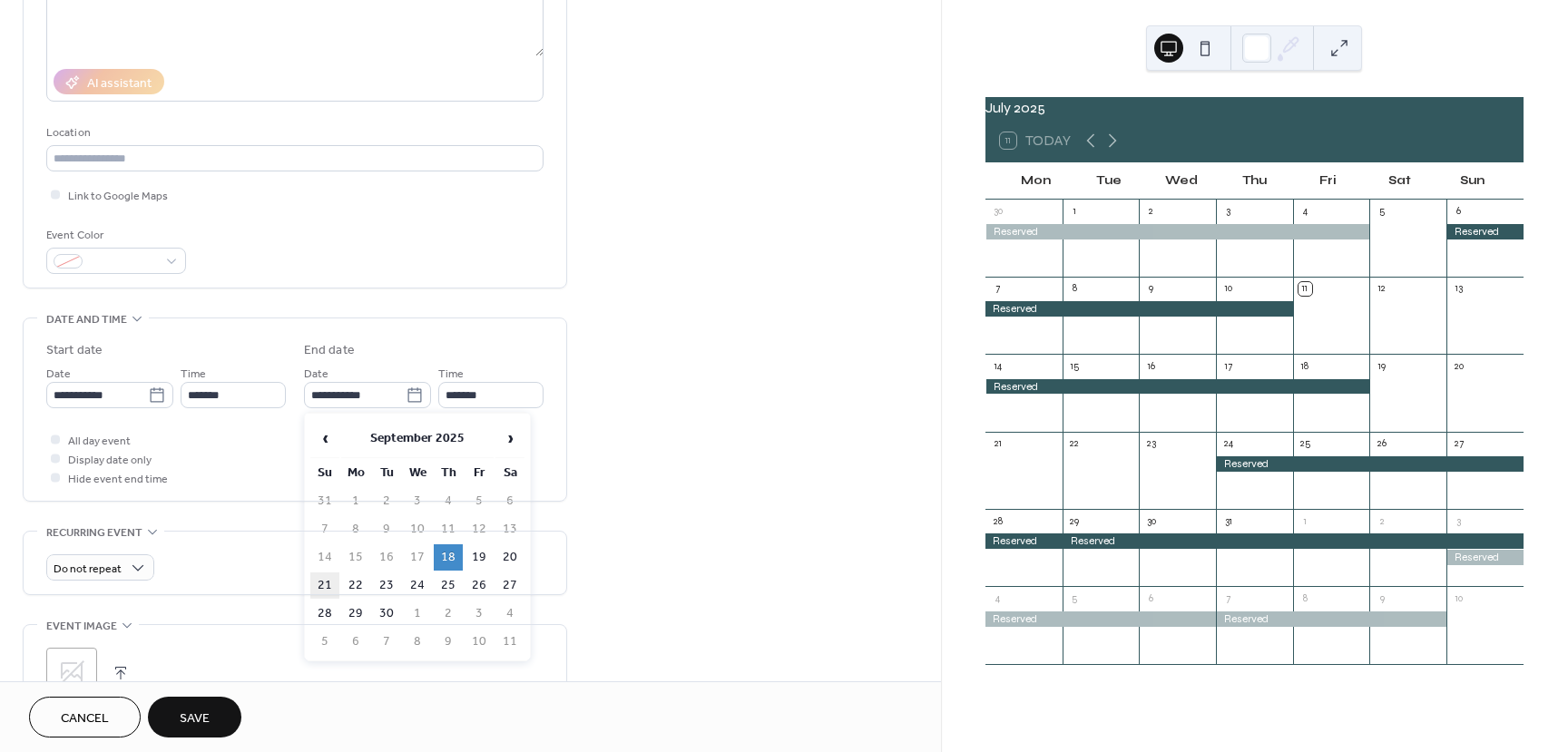 click on "21" at bounding box center [325, 585] 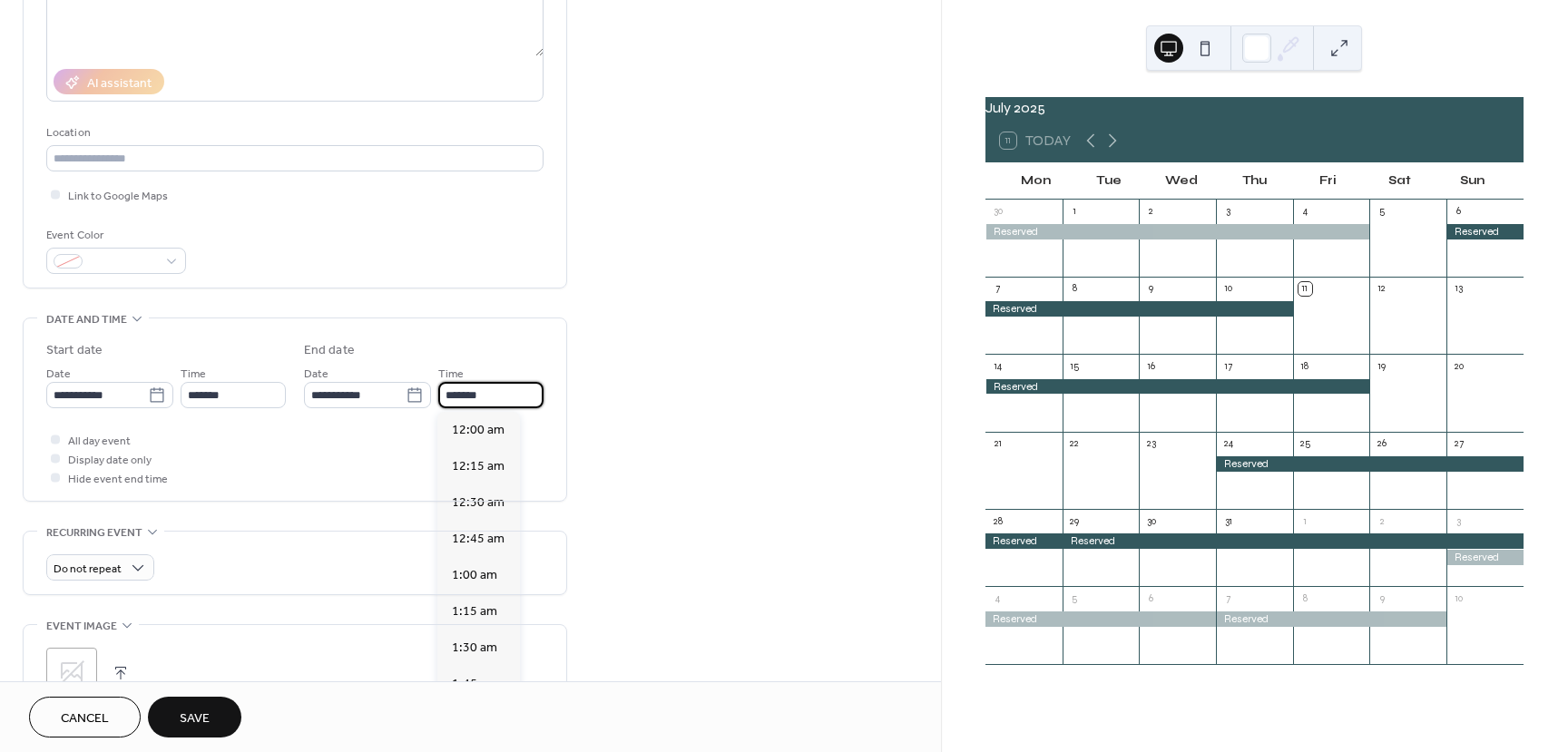 click on "*******" at bounding box center [491, 395] 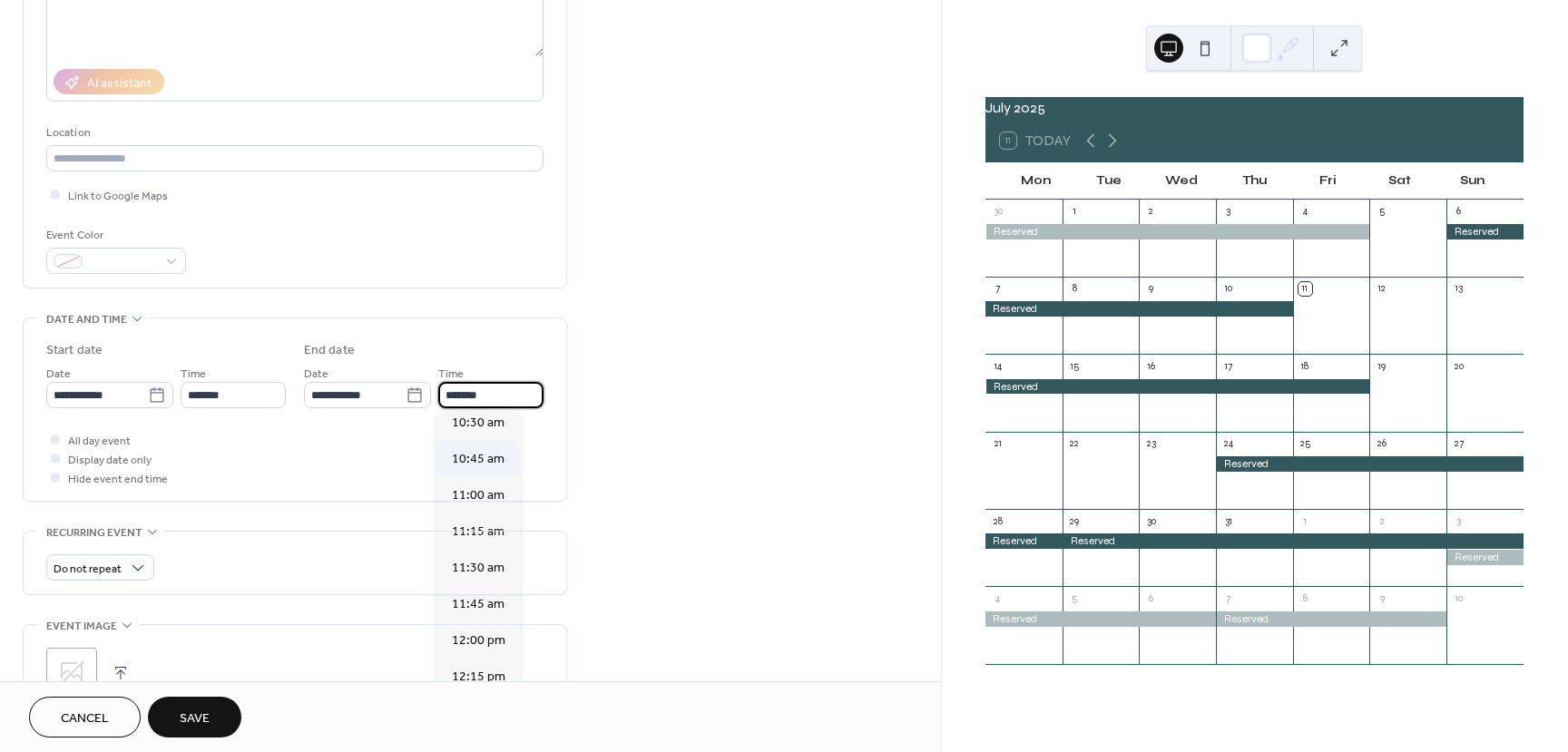 scroll, scrollTop: 1564, scrollLeft: 0, axis: vertical 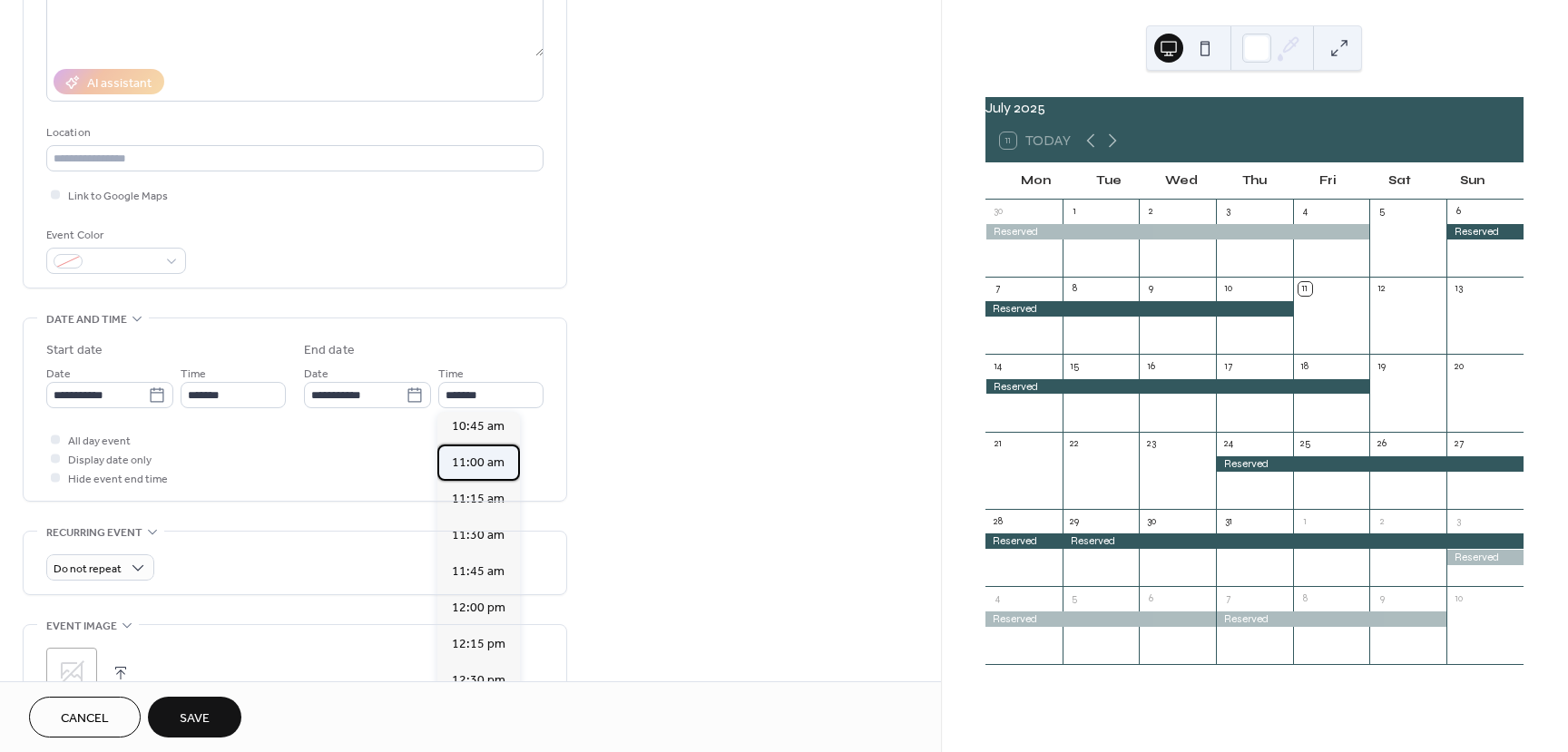 click on "11:00 am" at bounding box center [478, 463] 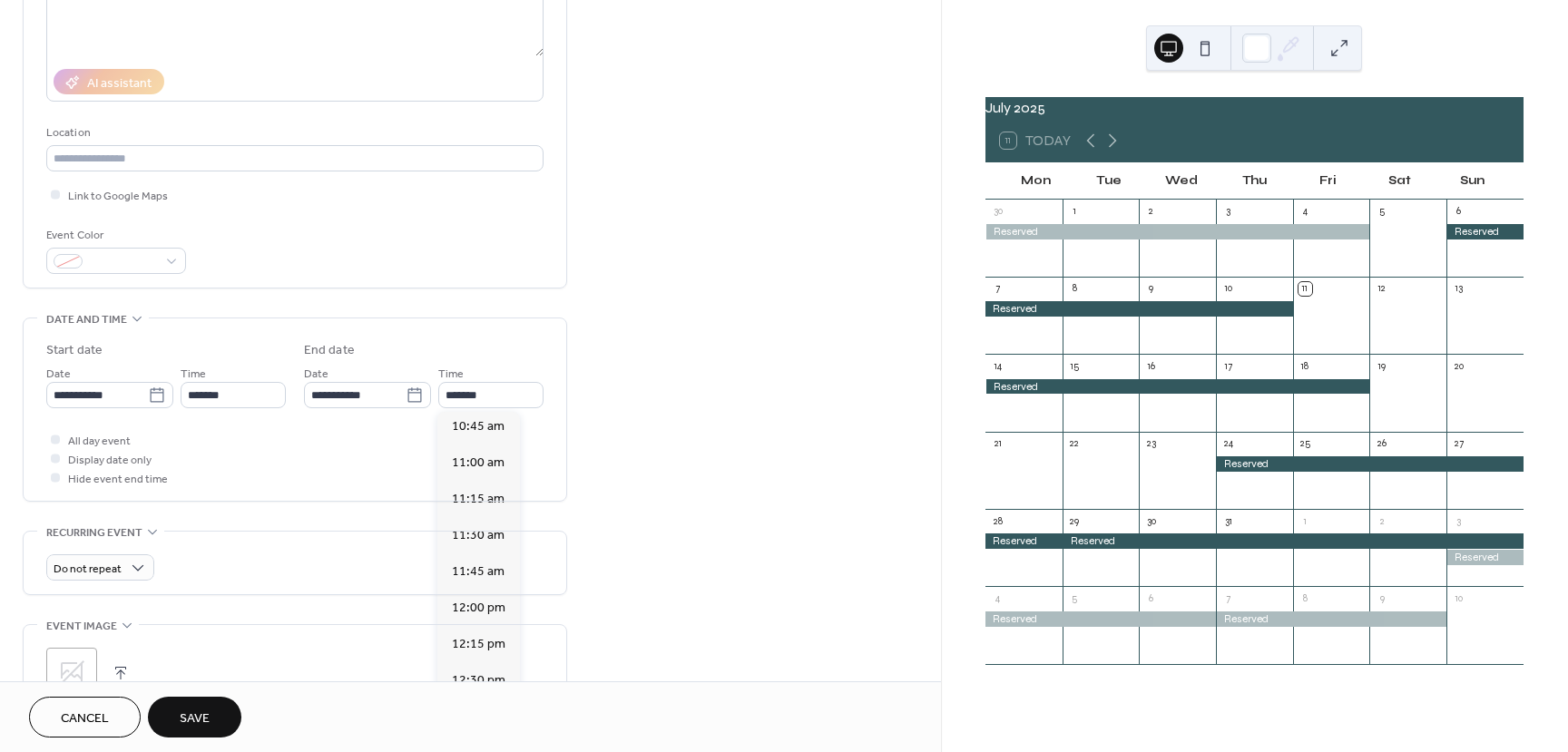 type on "********" 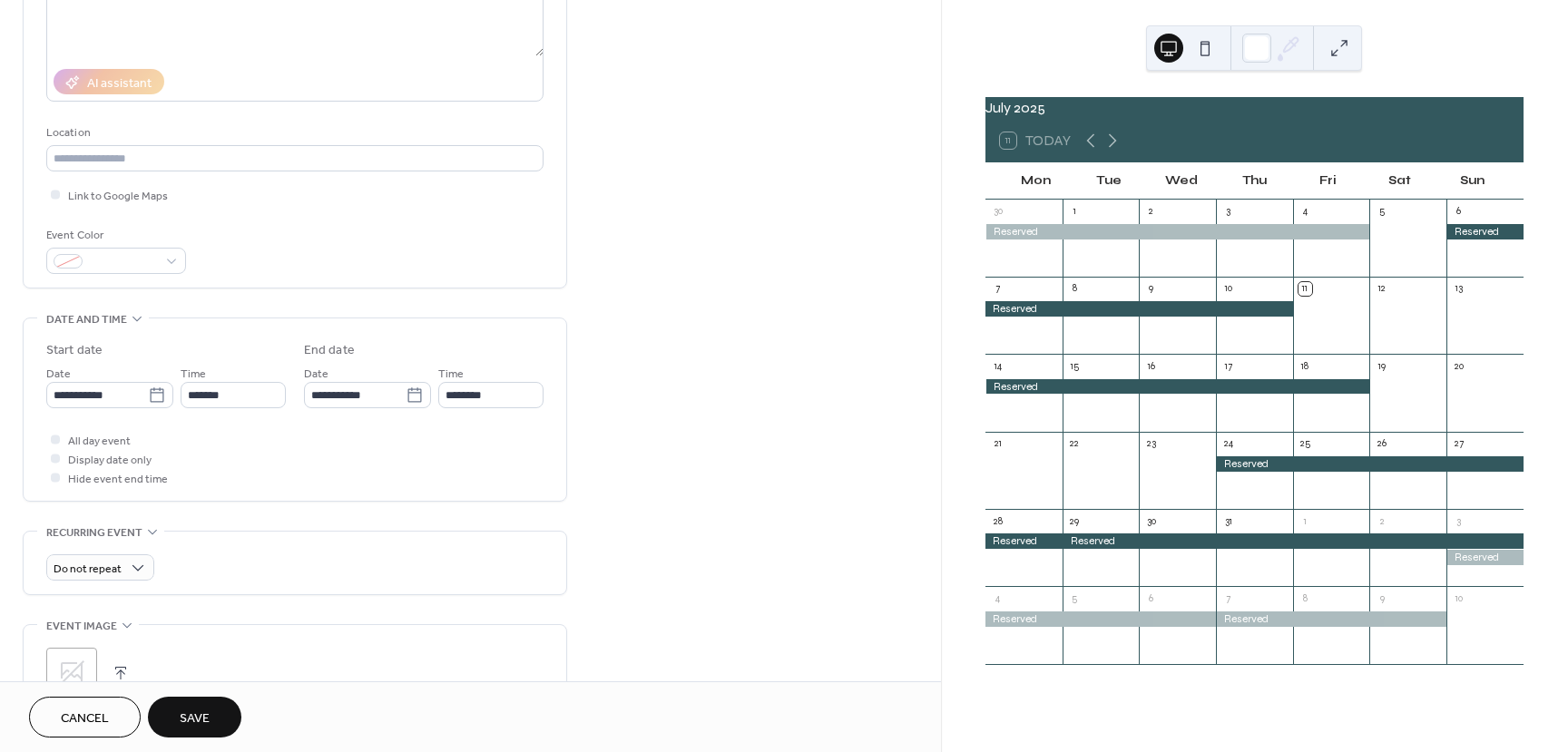drag, startPoint x: 194, startPoint y: 718, endPoint x: 191, endPoint y: 705, distance: 13.3416641 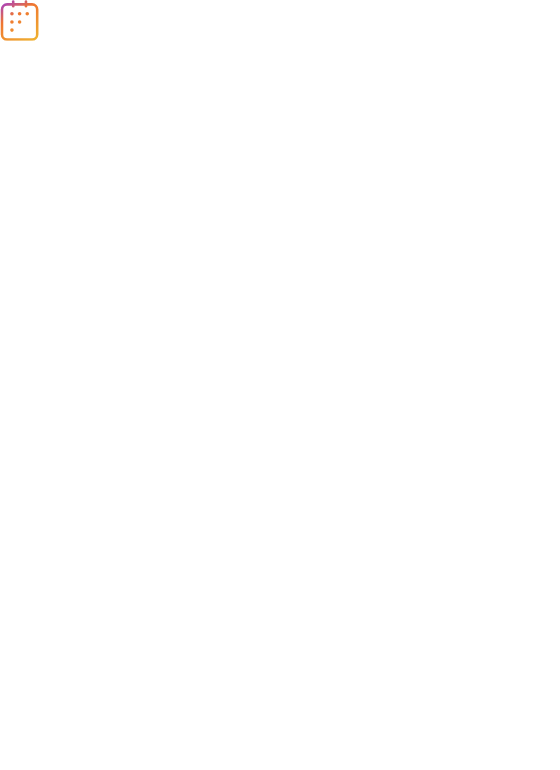 scroll, scrollTop: 0, scrollLeft: 0, axis: both 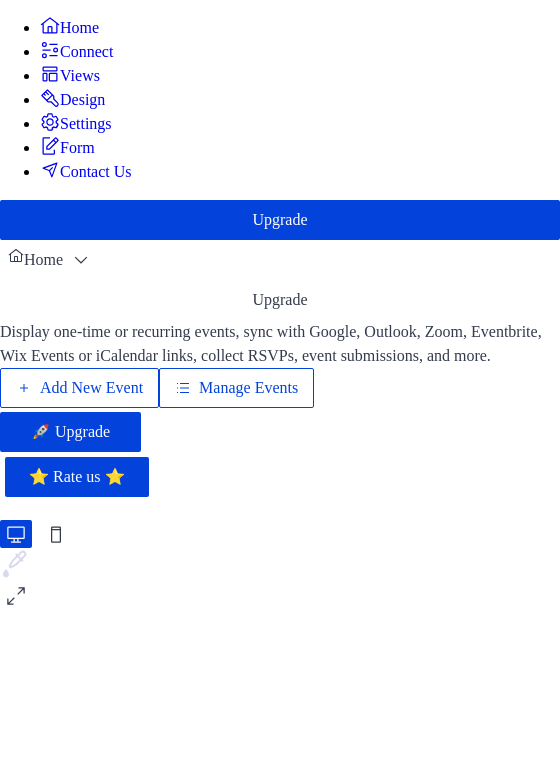 click on "Manage Events" at bounding box center (248, 388) 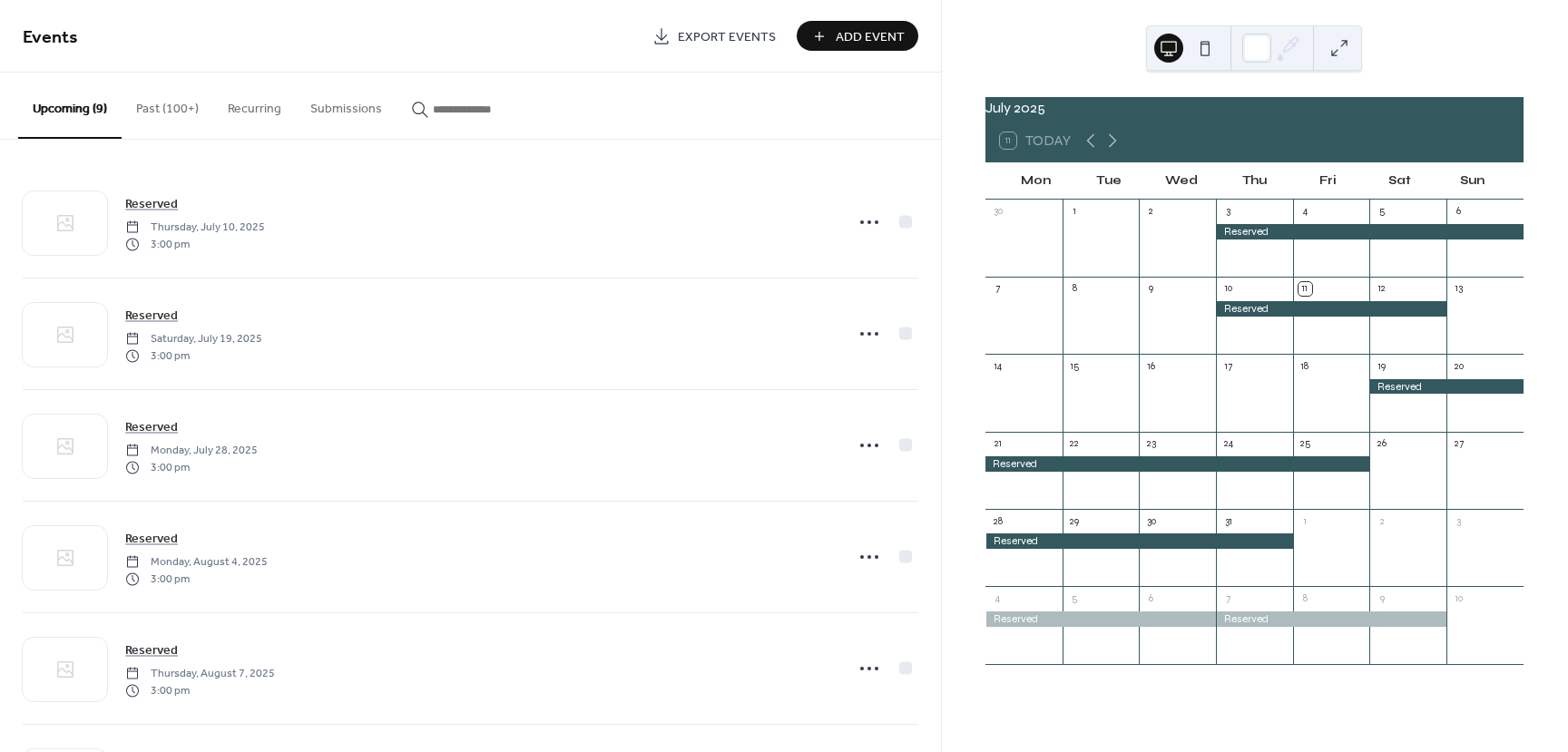 scroll, scrollTop: 0, scrollLeft: 0, axis: both 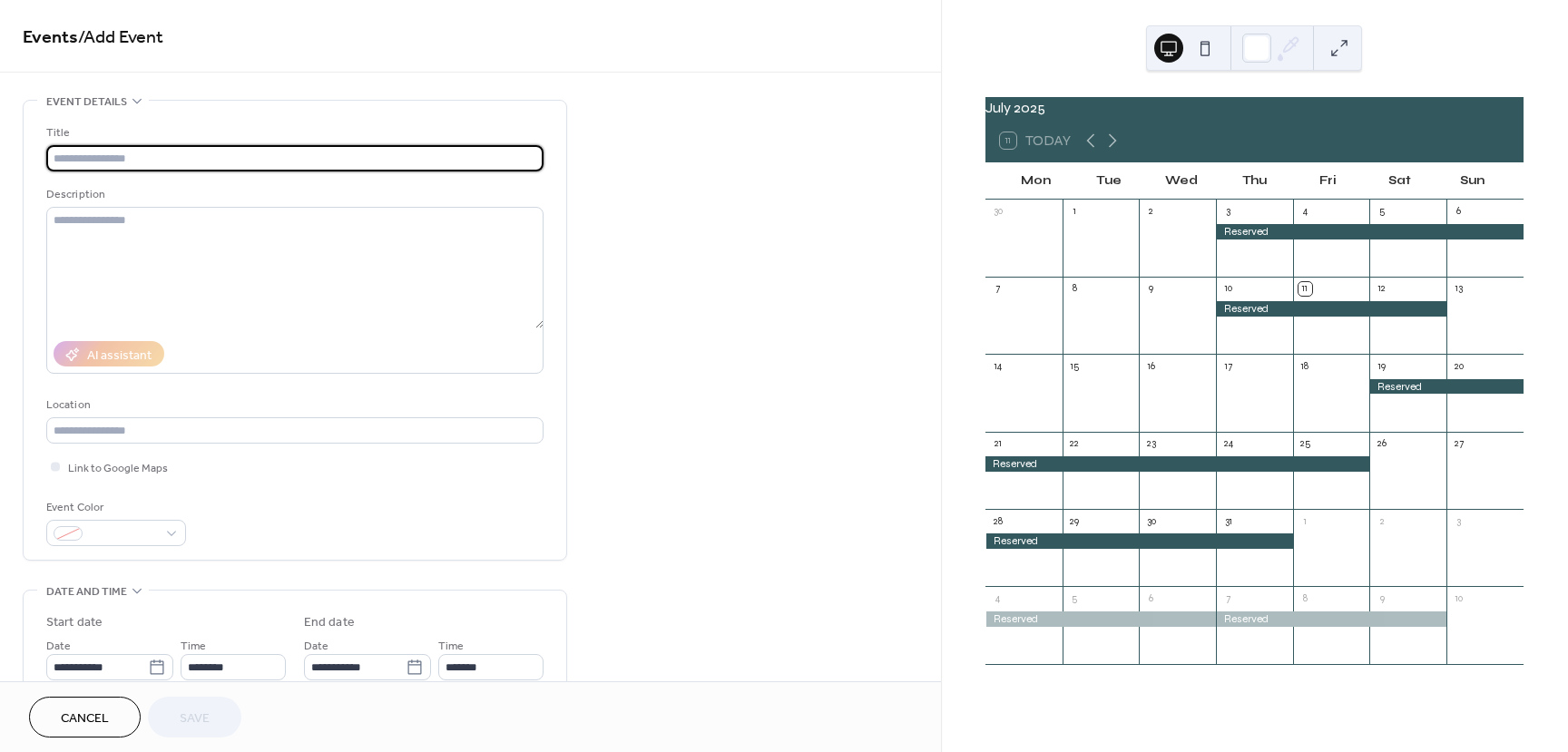 click at bounding box center (295, 158) 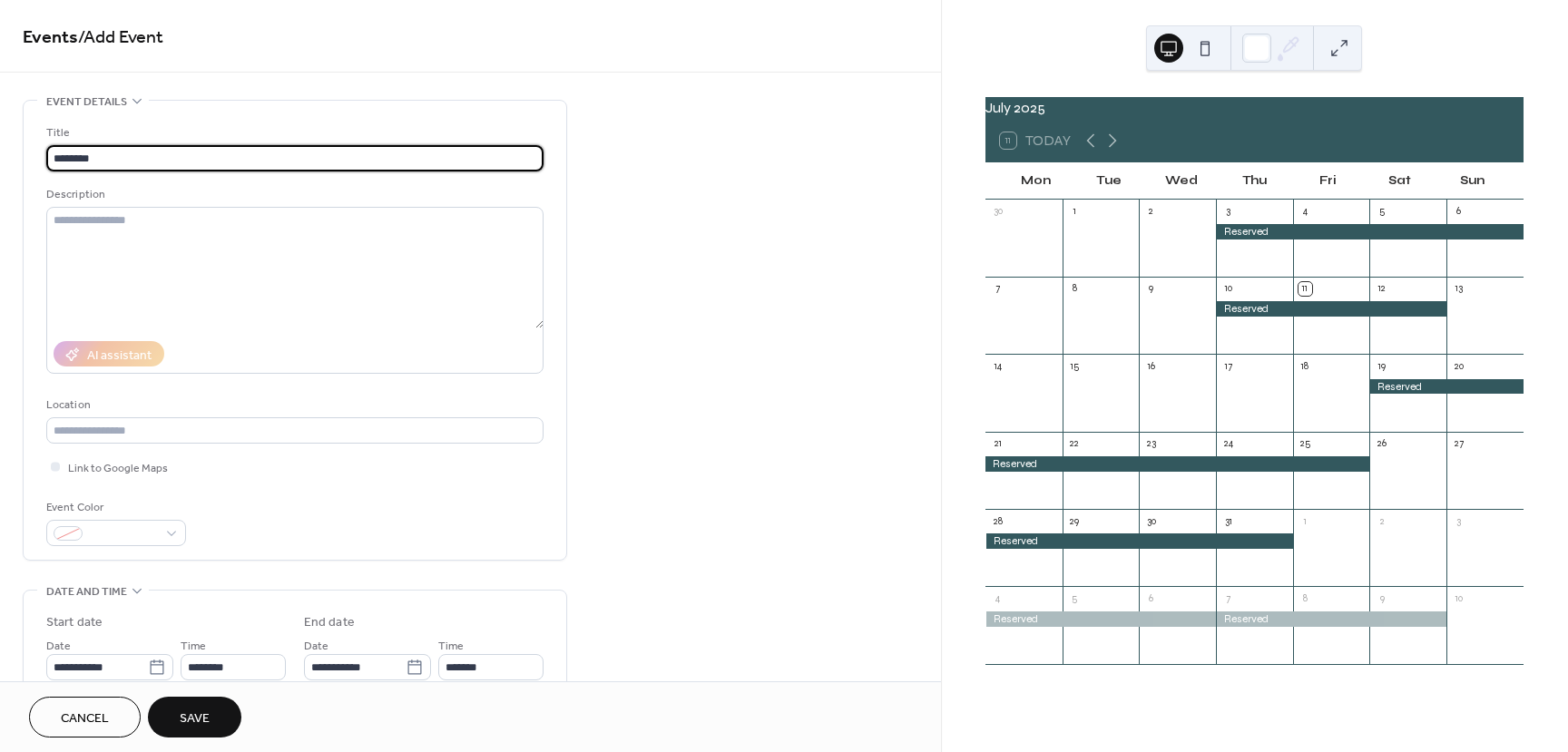 type on "********" 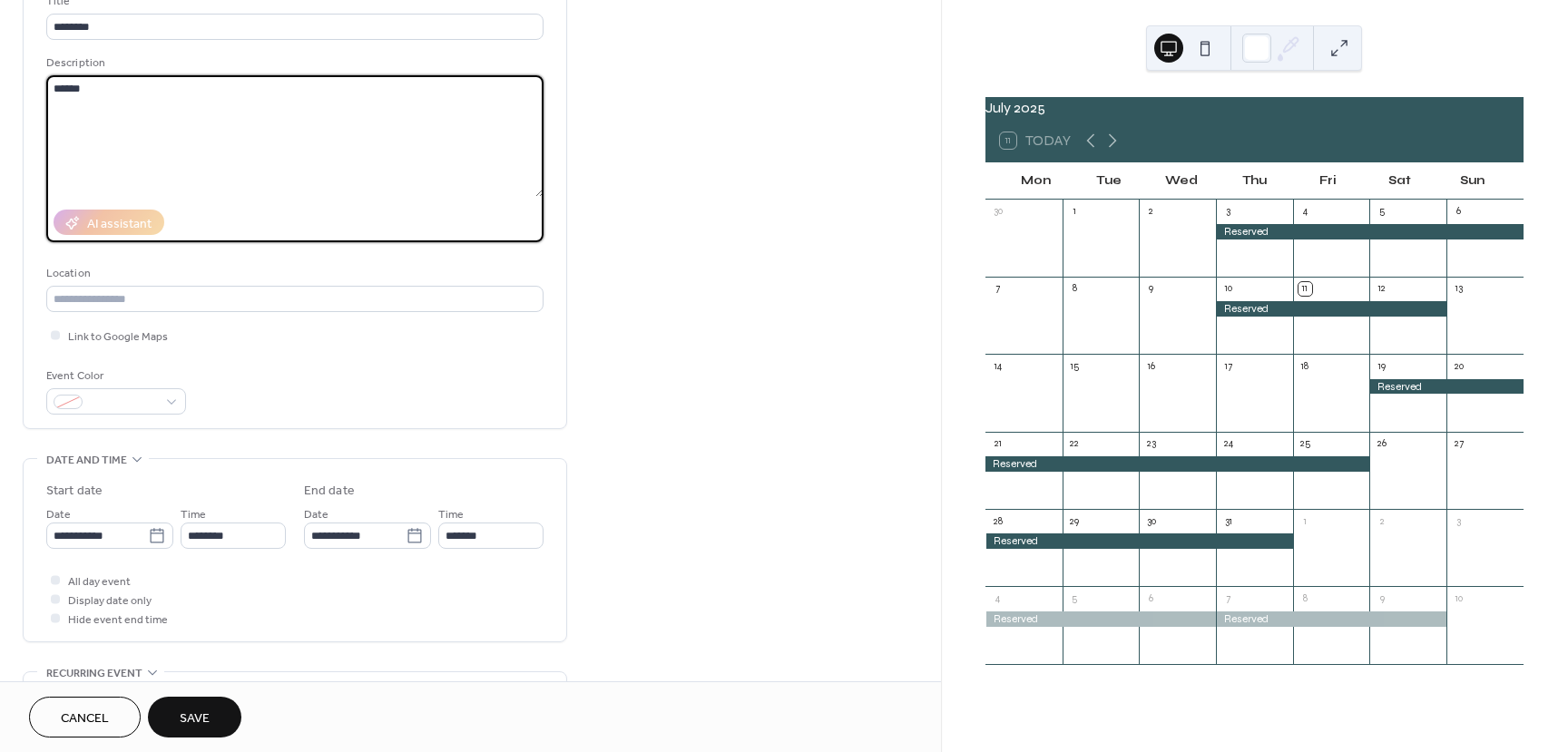 scroll, scrollTop: 454, scrollLeft: 0, axis: vertical 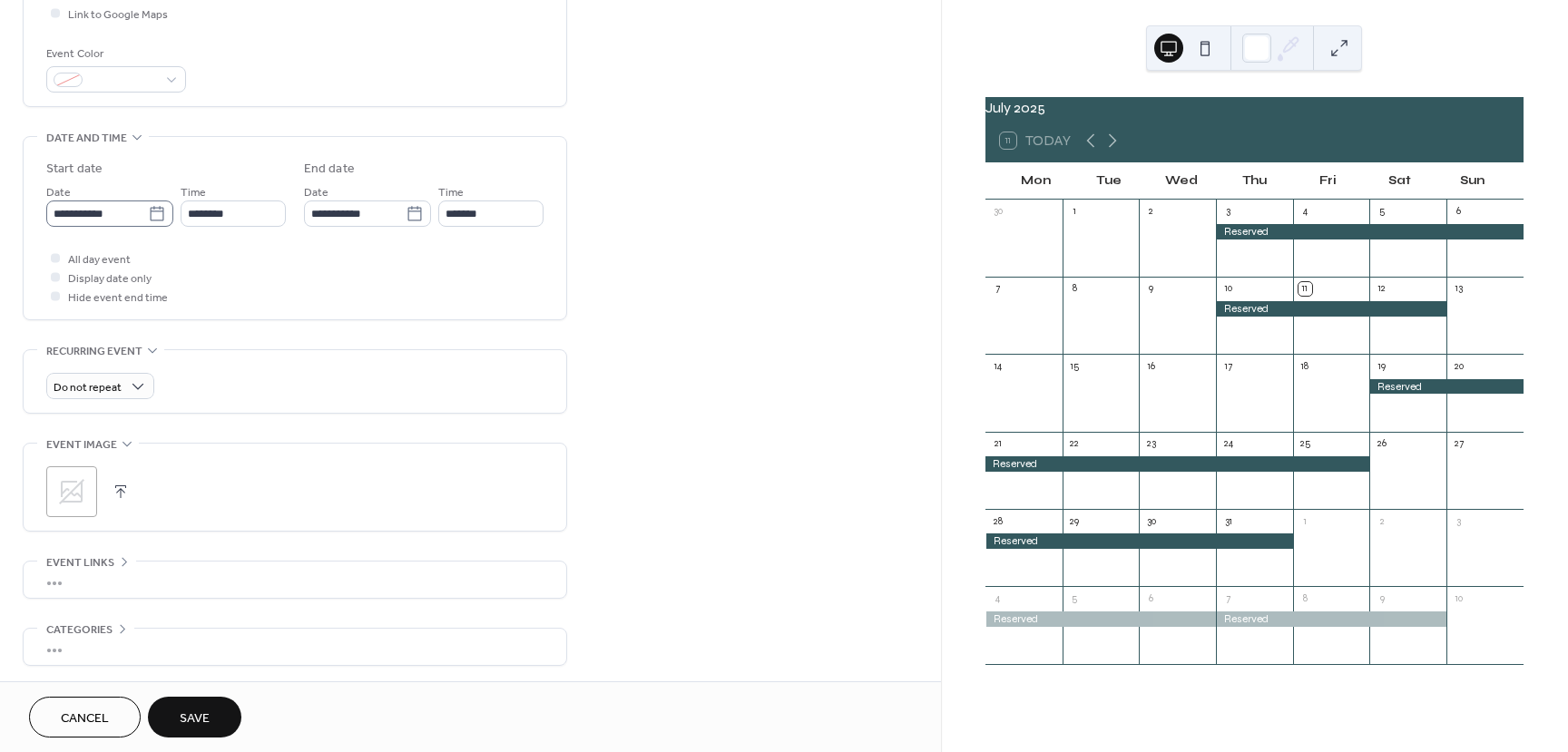 type on "******" 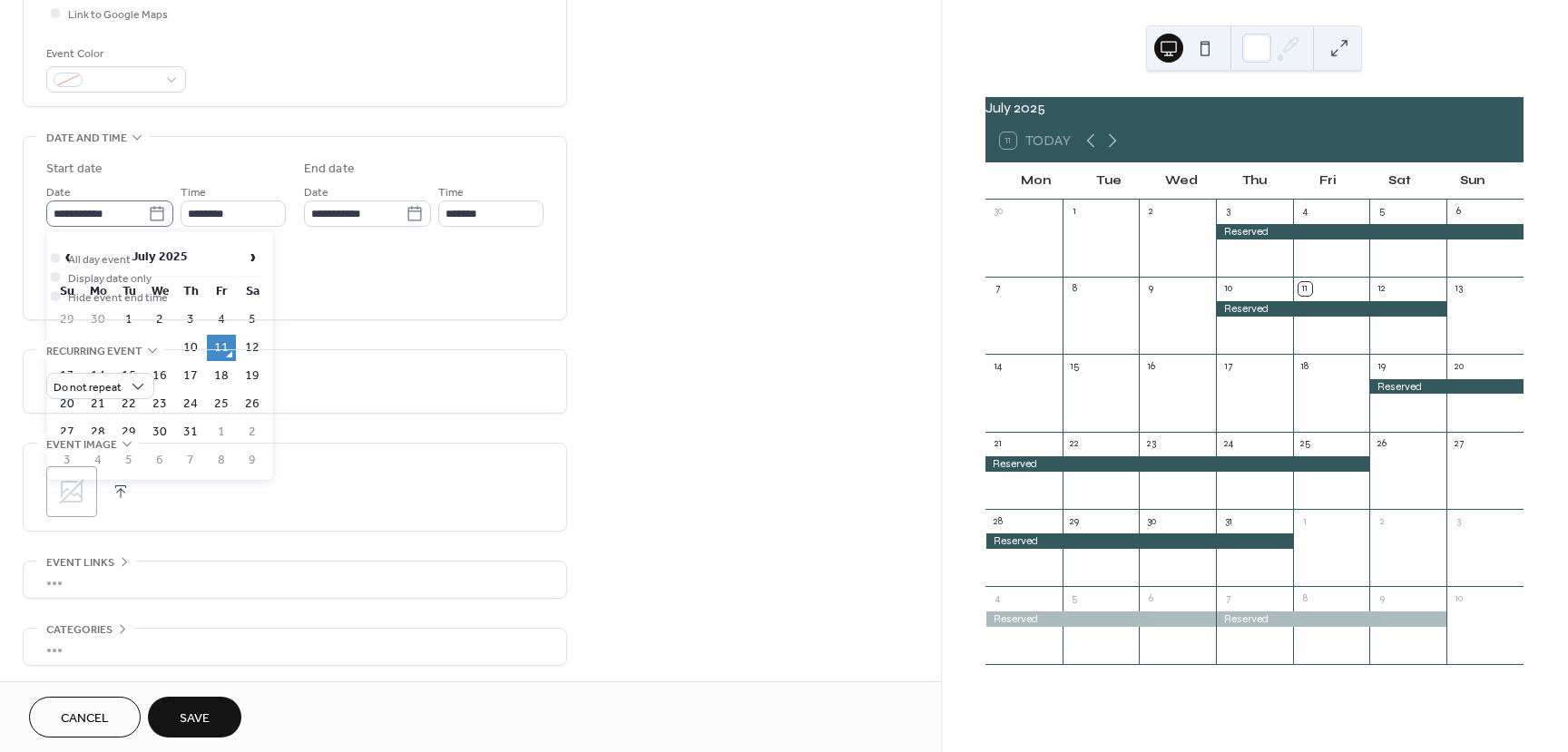 click 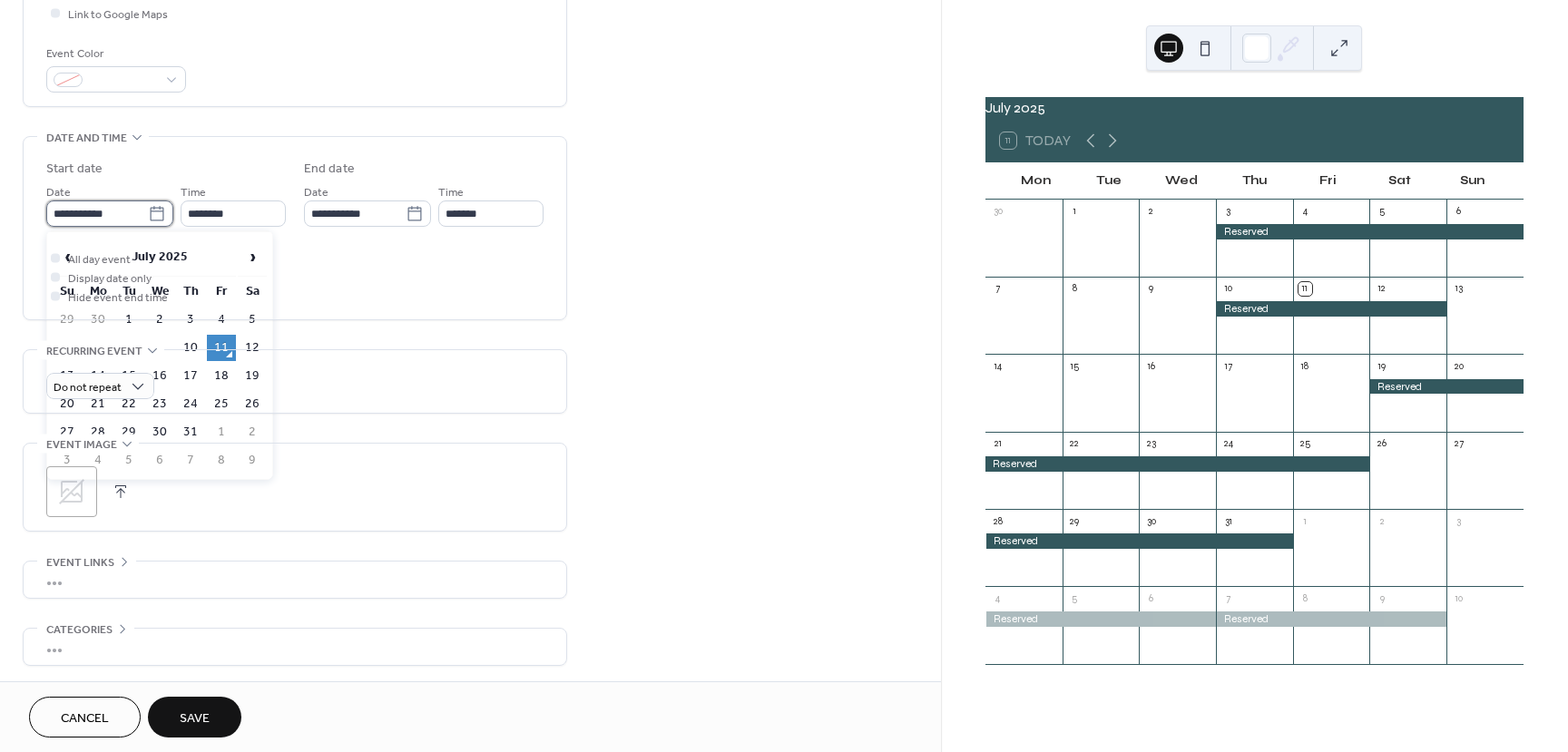 click on "**********" at bounding box center [97, 213] 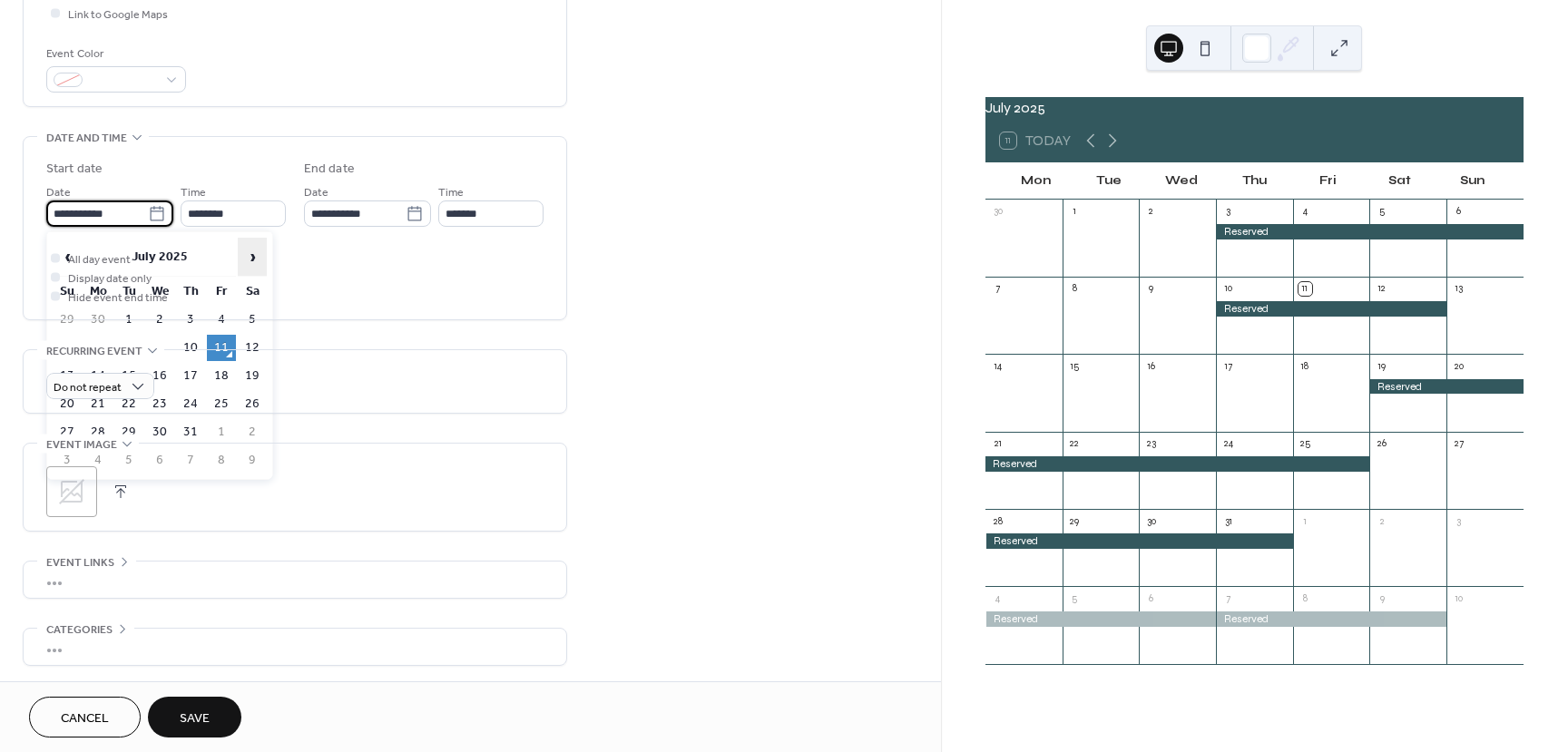 click on "›" at bounding box center [252, 257] 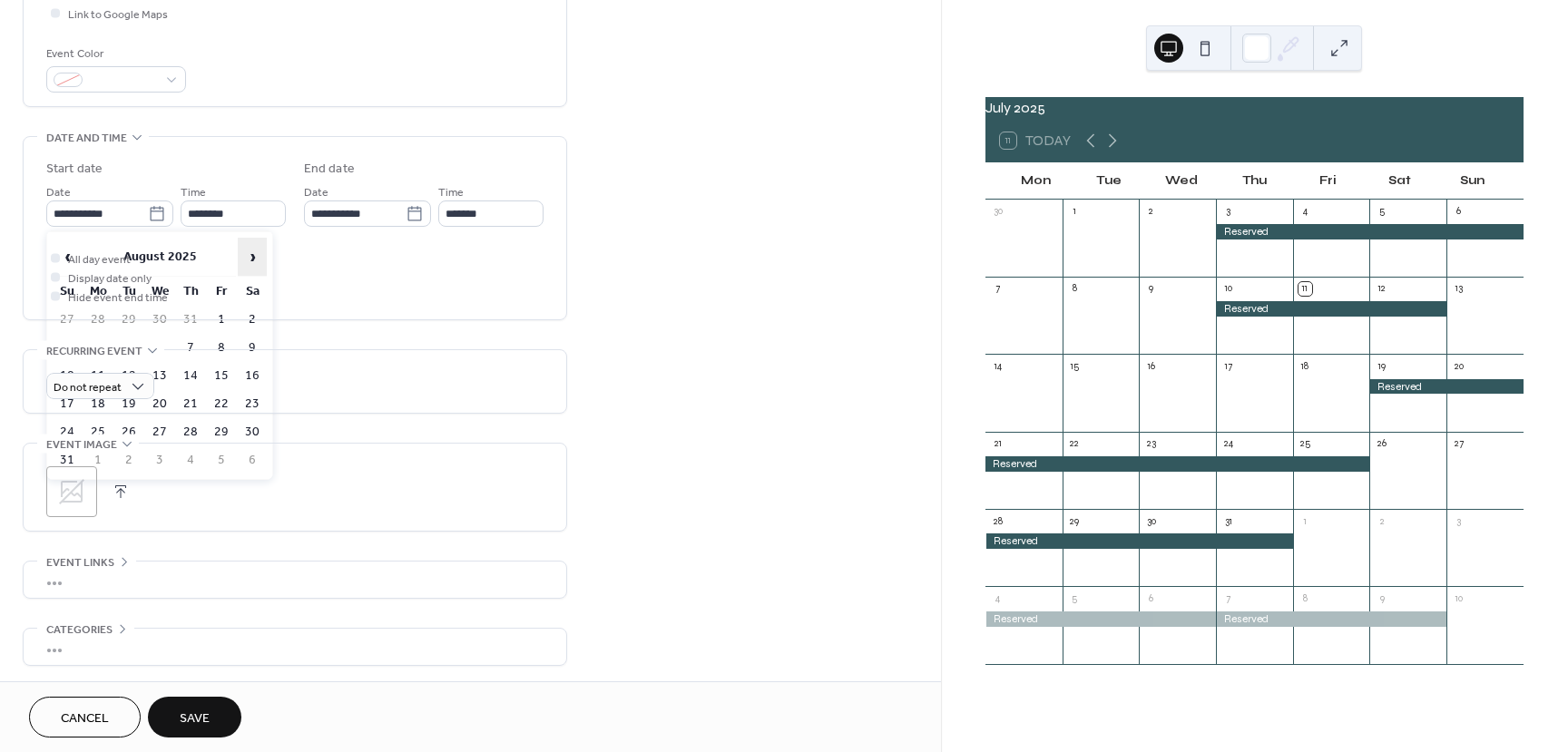 click on "›" at bounding box center [252, 257] 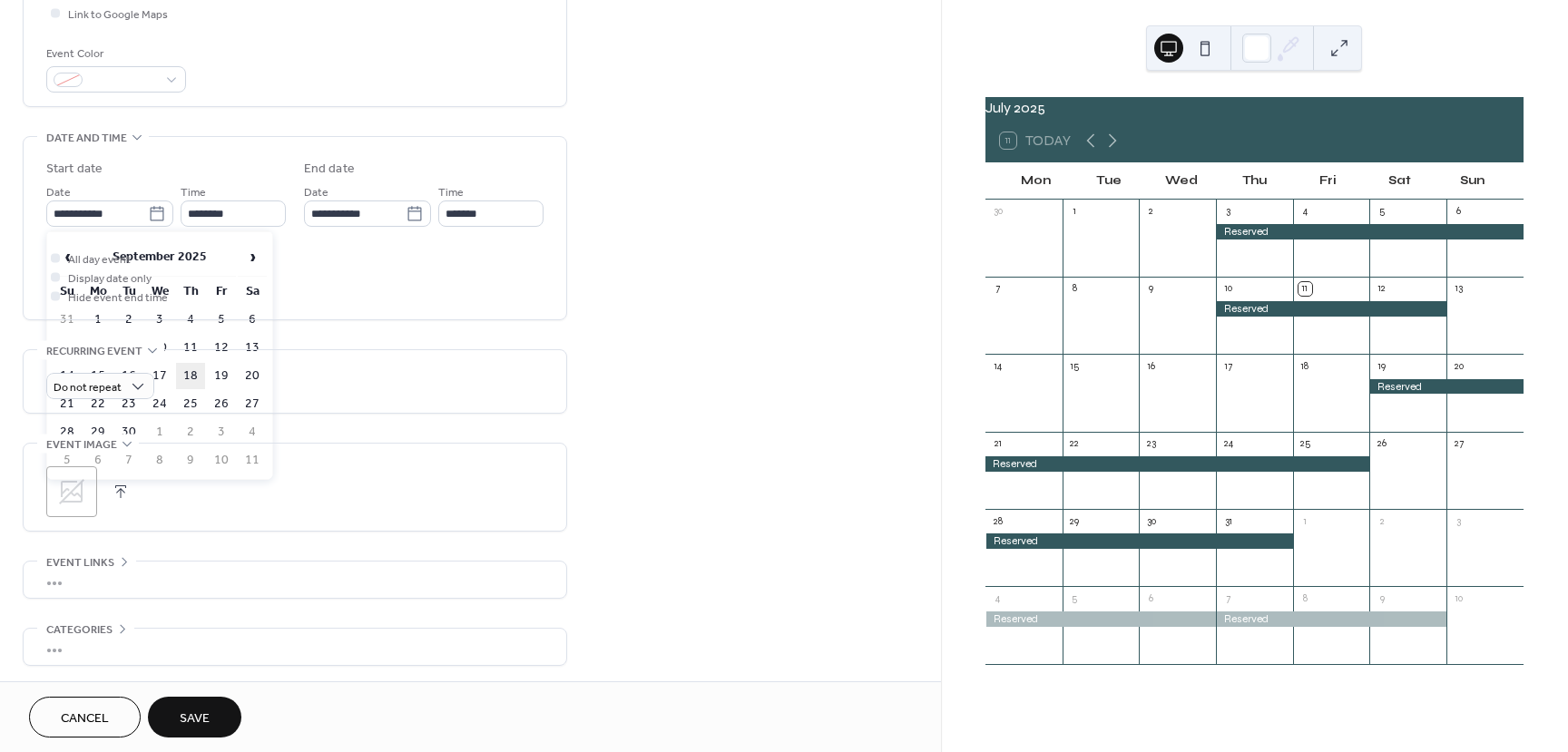 click on "18" at bounding box center [191, 376] 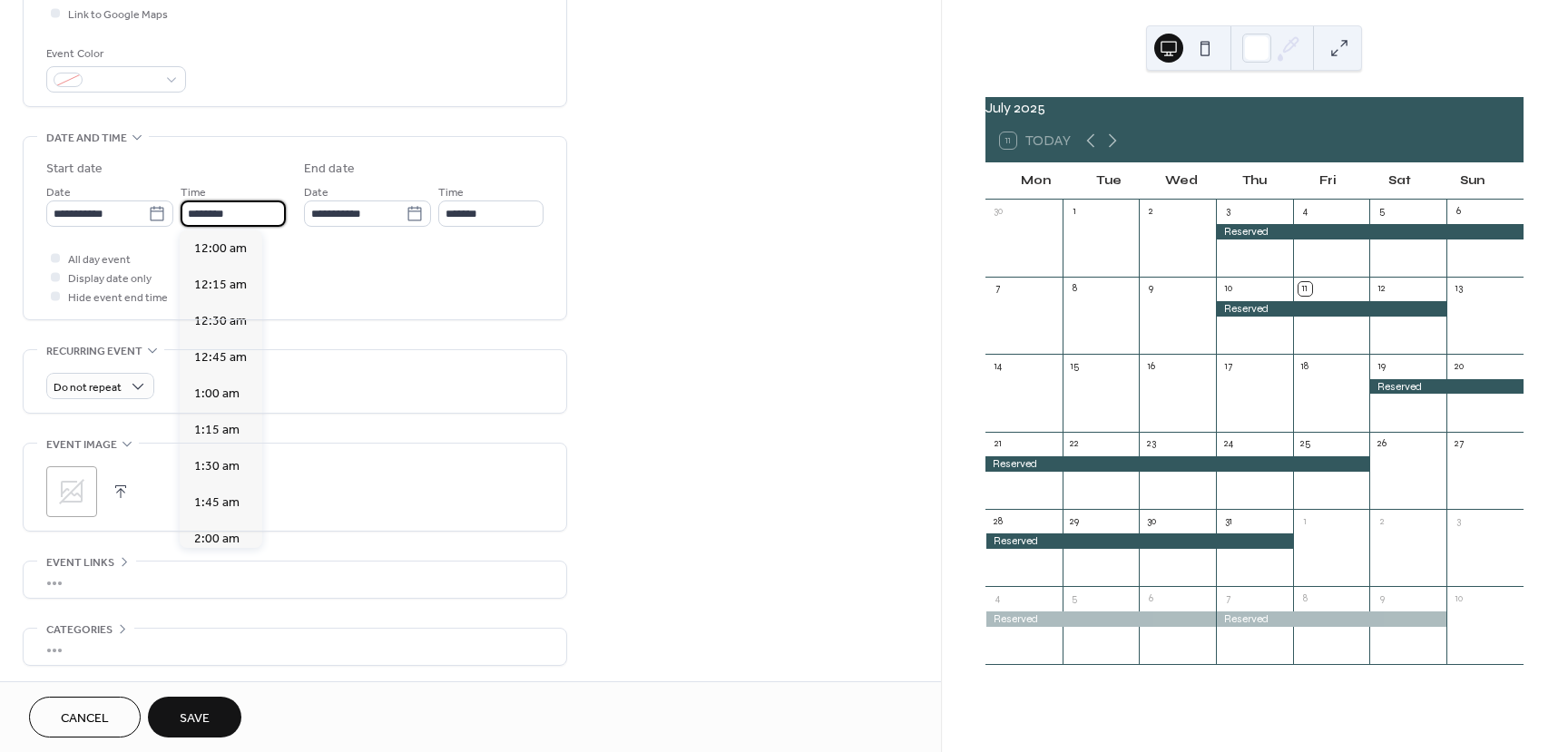 click on "********" at bounding box center (233, 213) 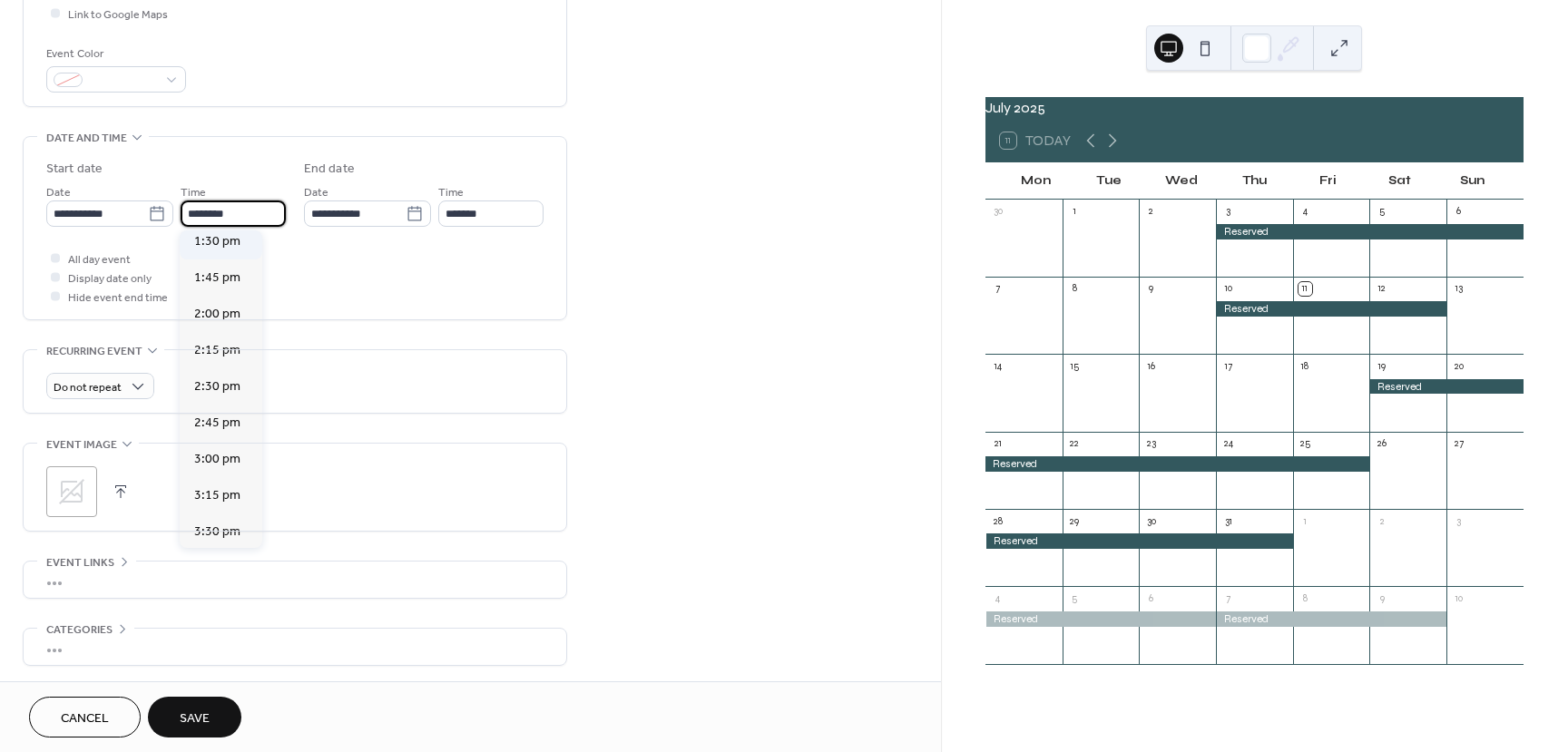 scroll, scrollTop: 2057, scrollLeft: 0, axis: vertical 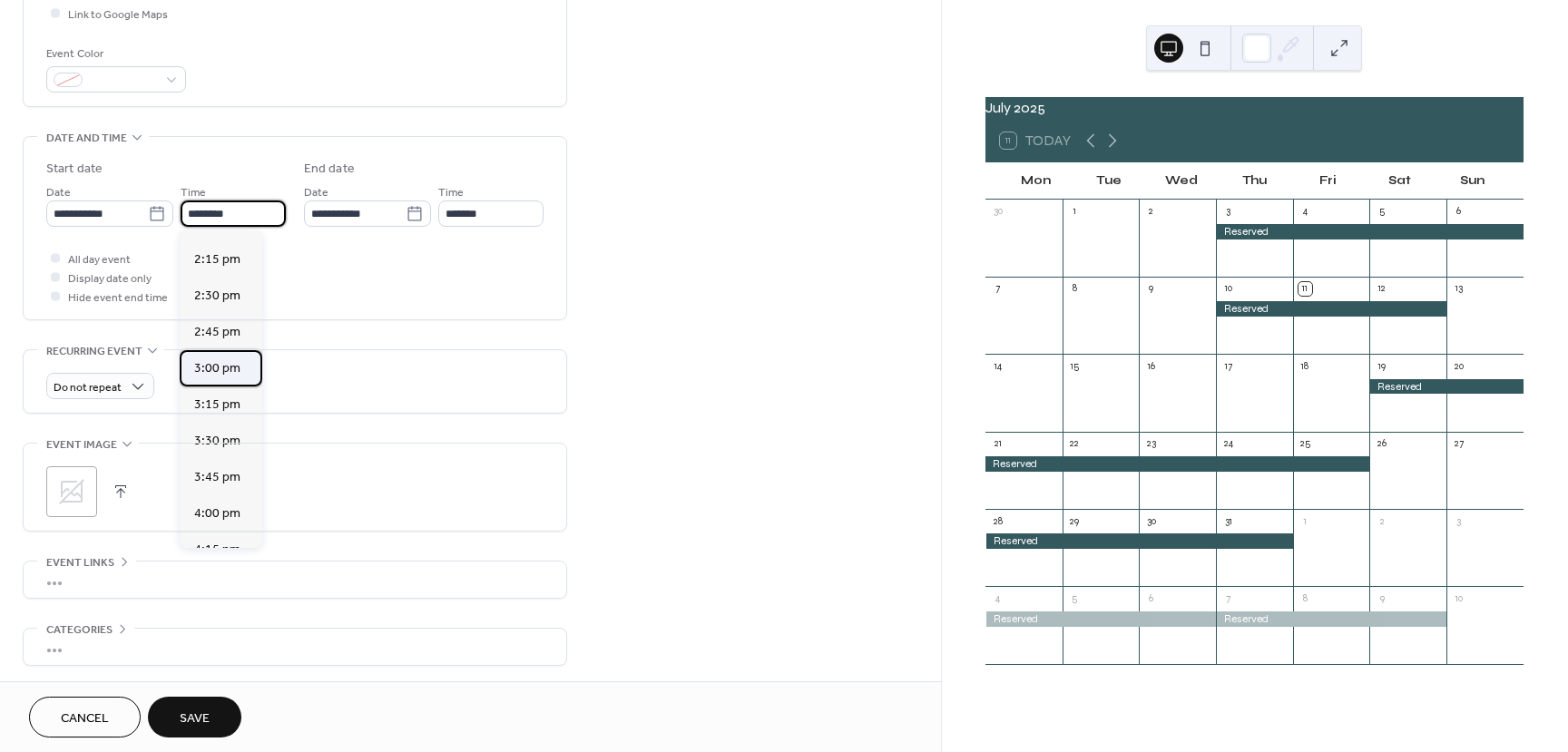 click on "3:00 pm" at bounding box center [217, 368] 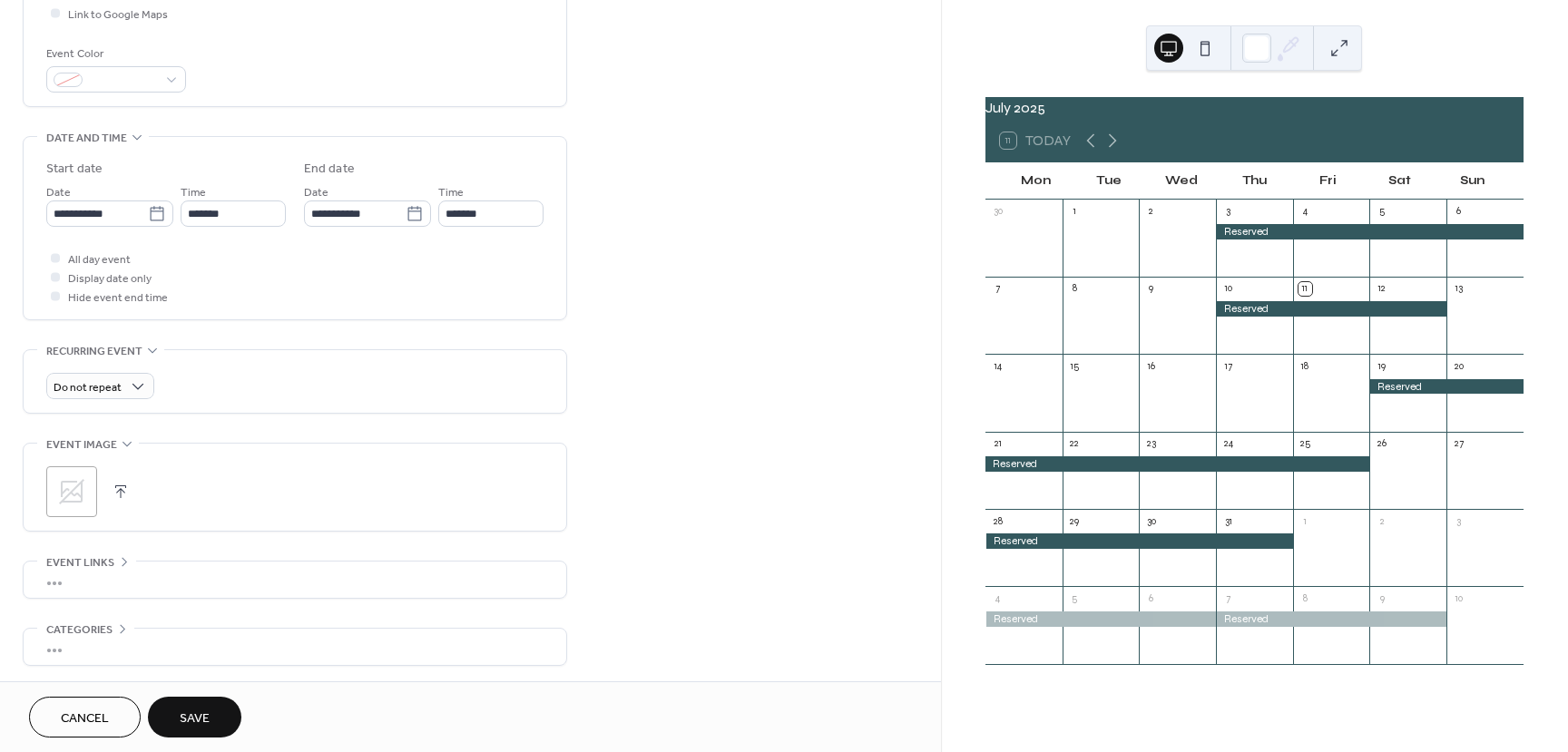 type on "*******" 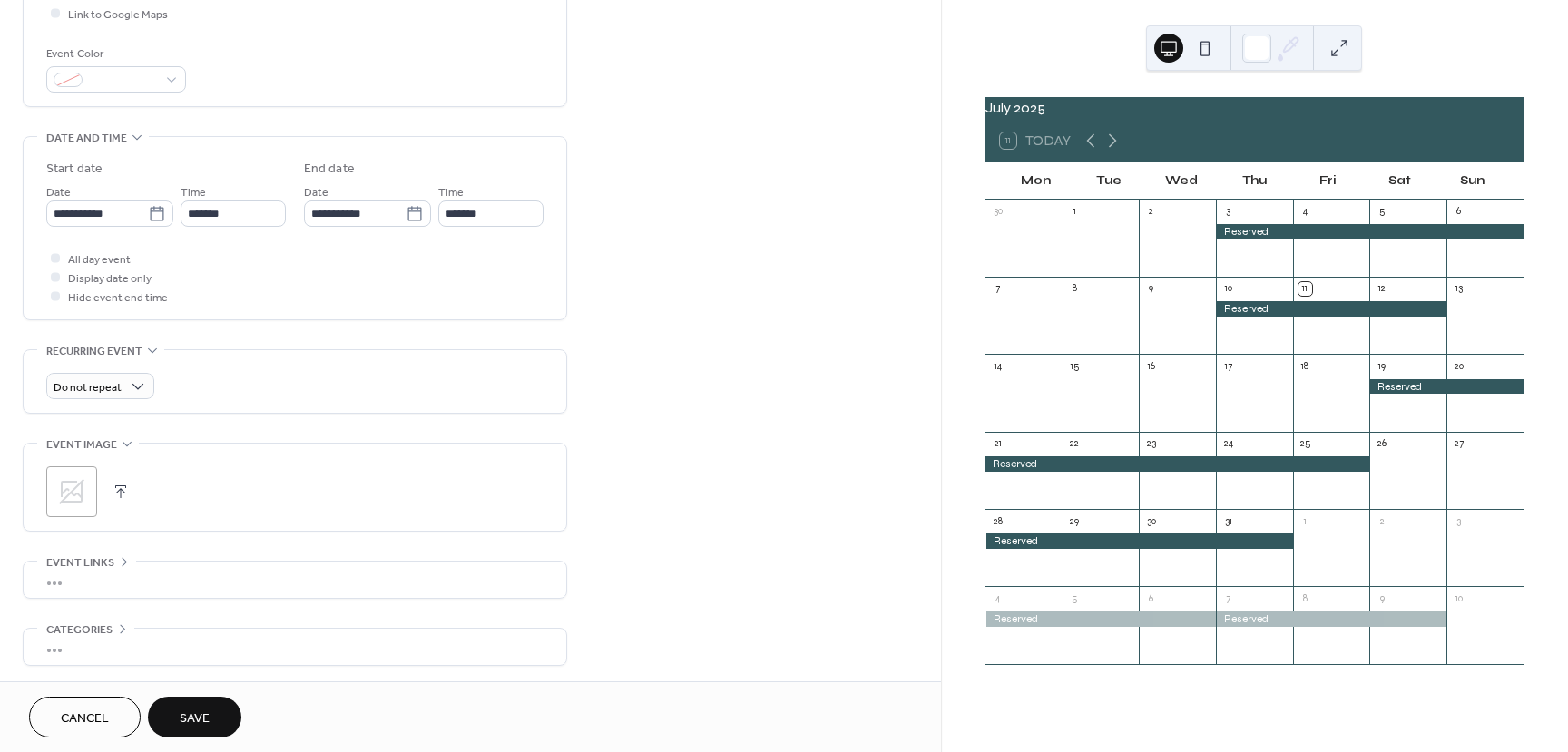 type on "*******" 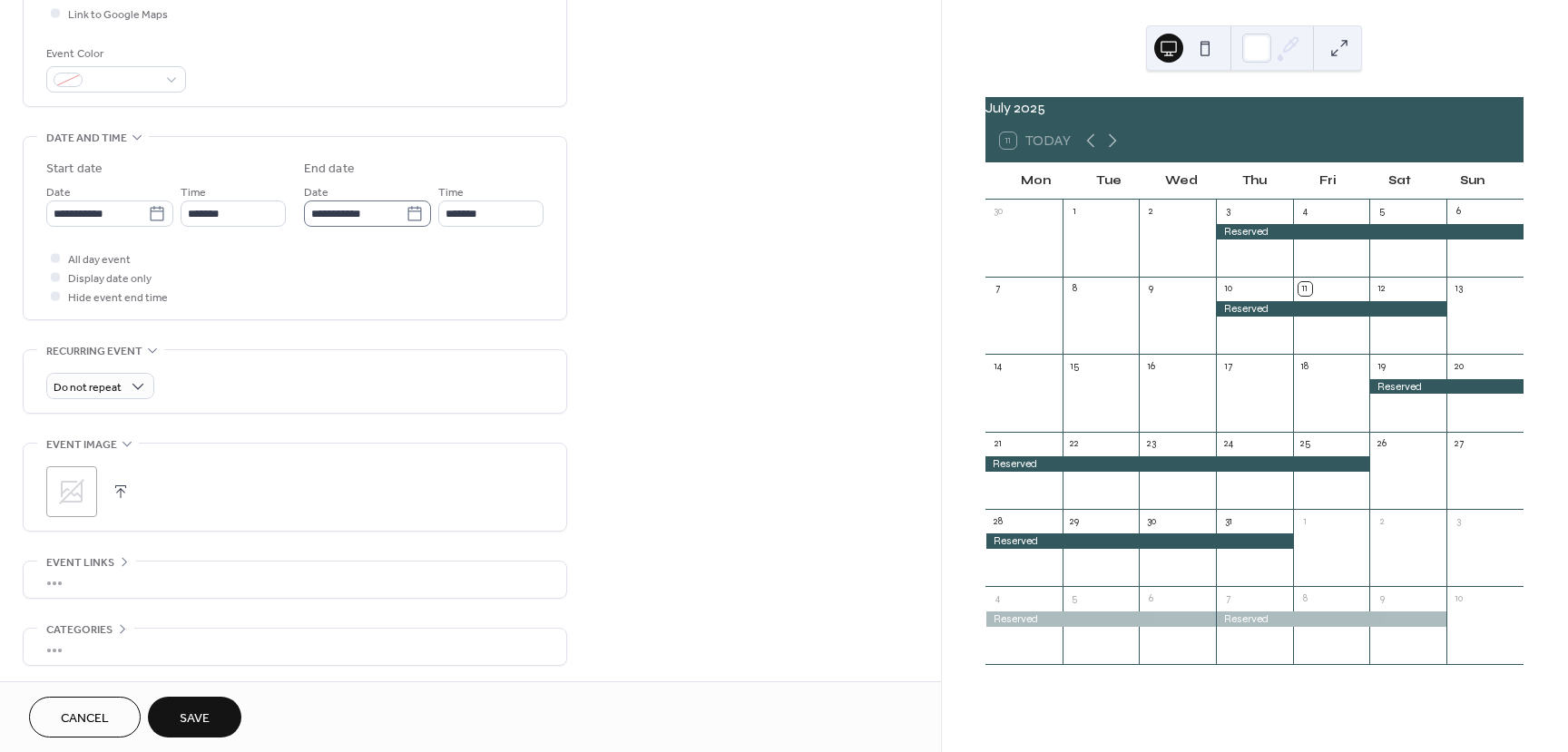 click 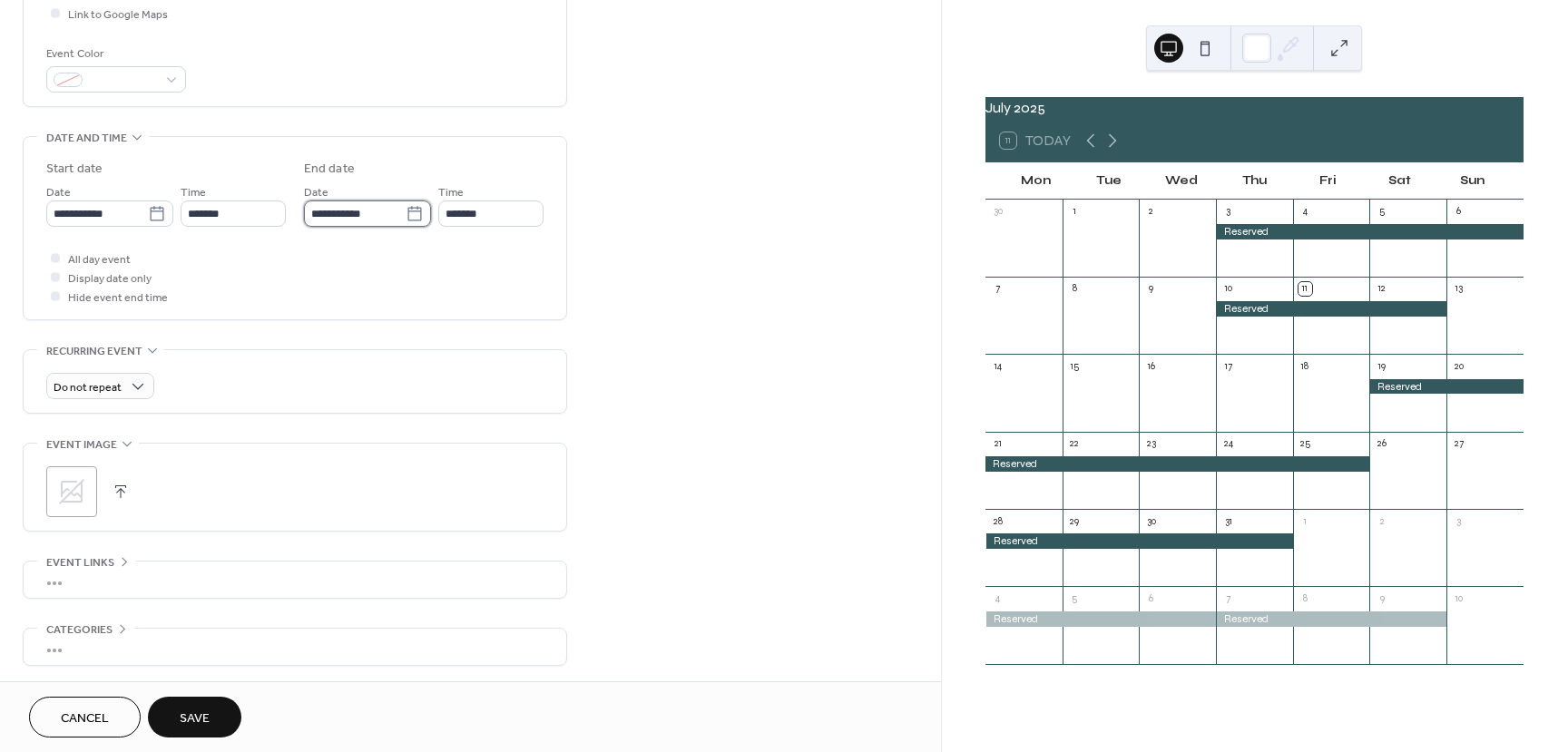 click on "**********" at bounding box center [355, 213] 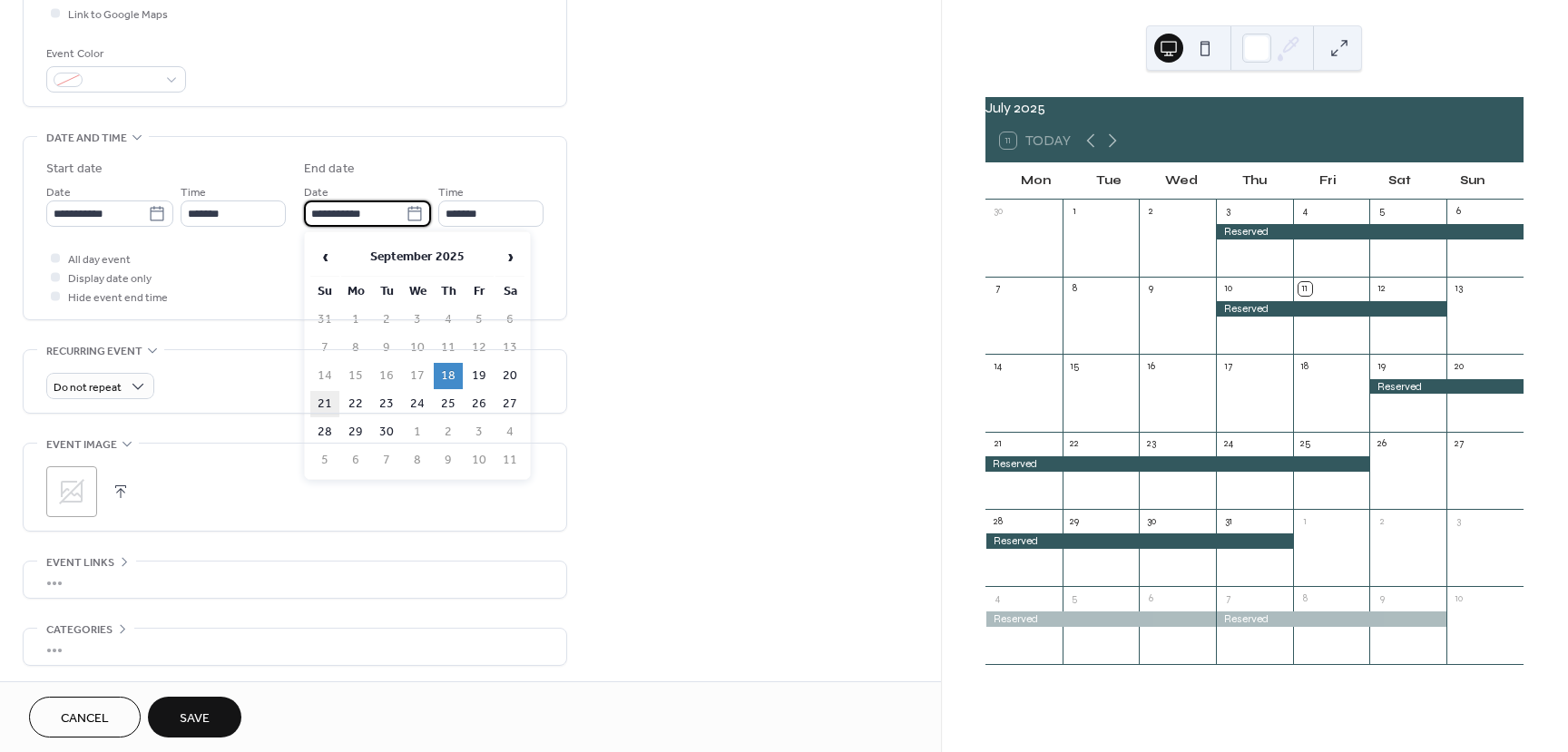 click on "21" at bounding box center (325, 404) 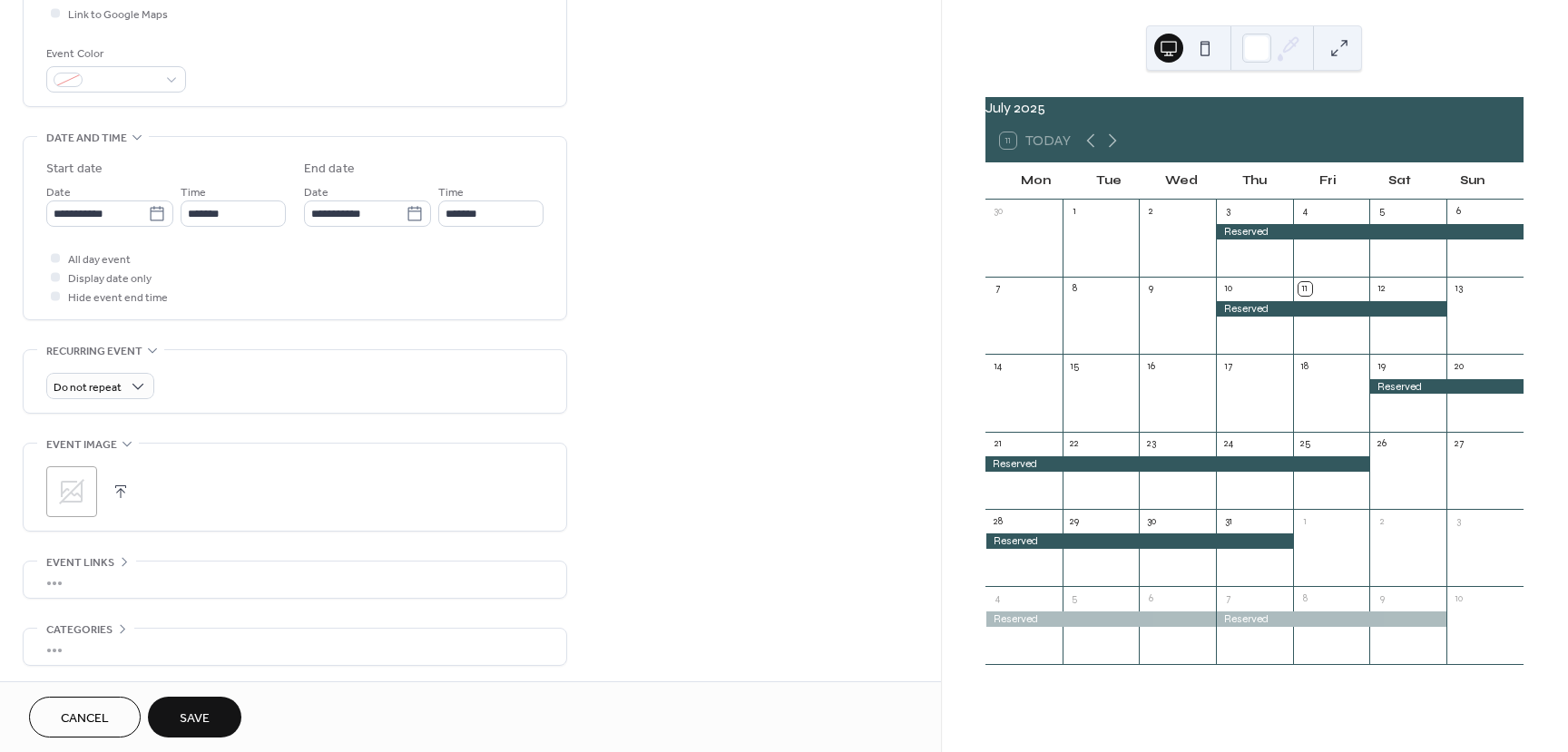 type on "**********" 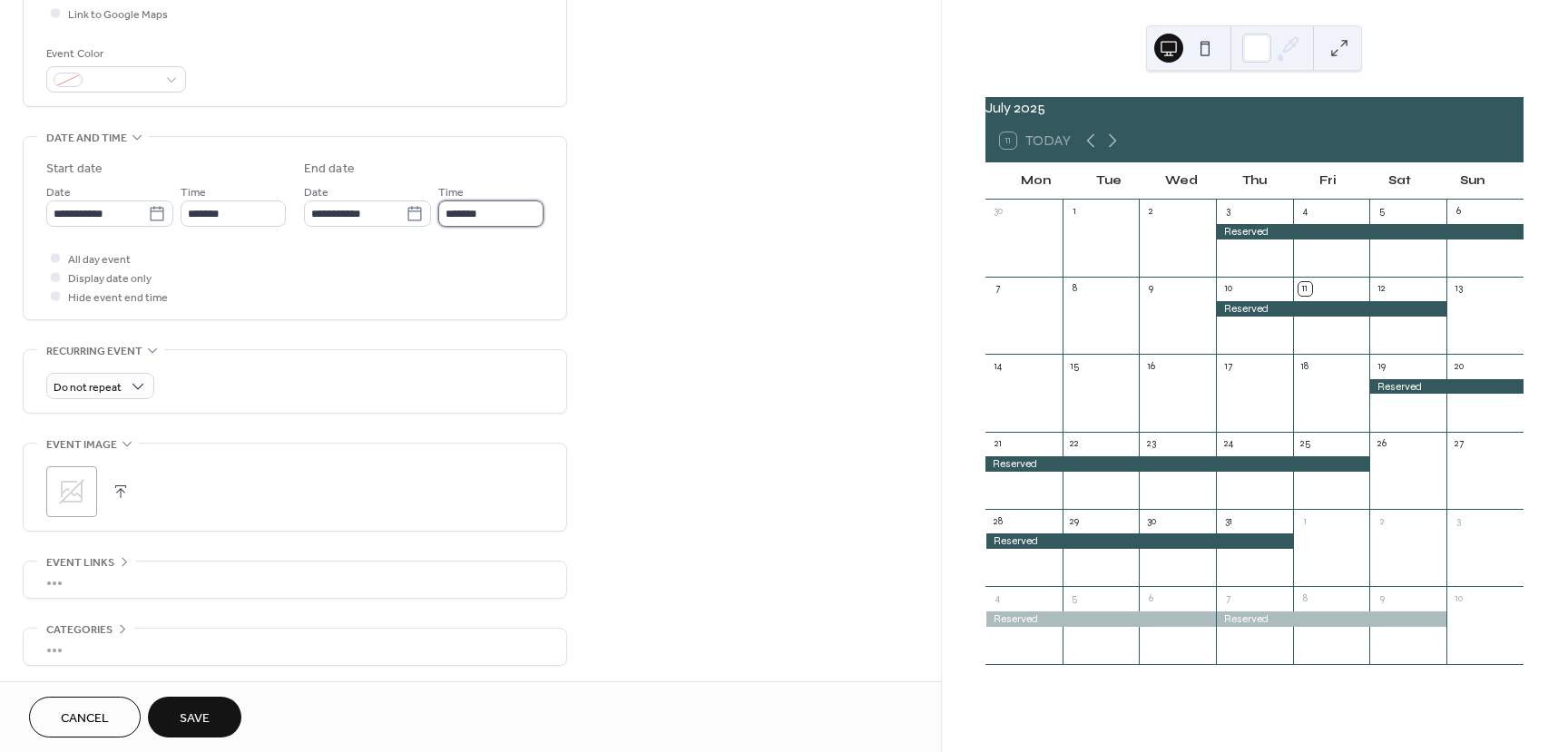 click on "*******" at bounding box center [491, 213] 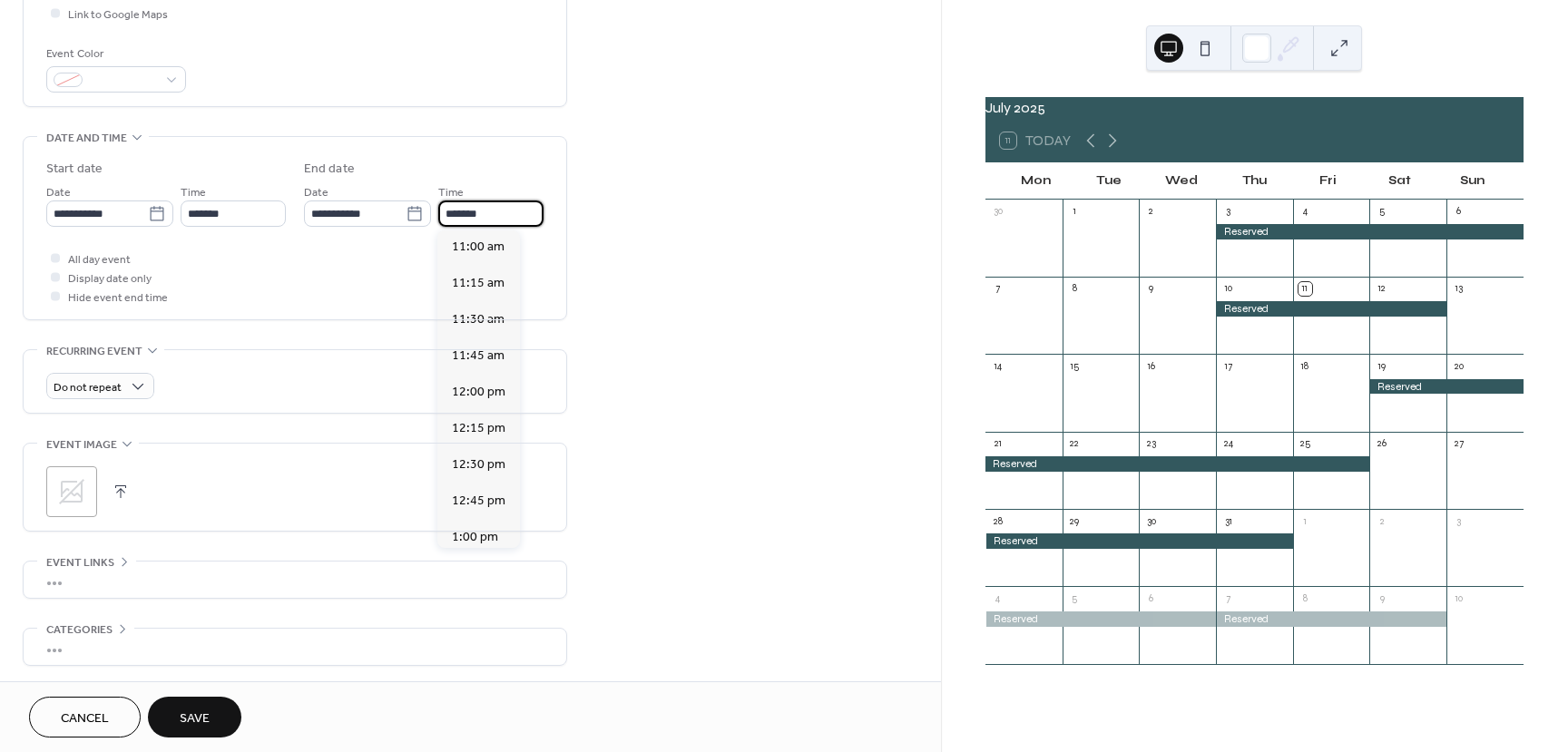 scroll, scrollTop: 1564, scrollLeft: 0, axis: vertical 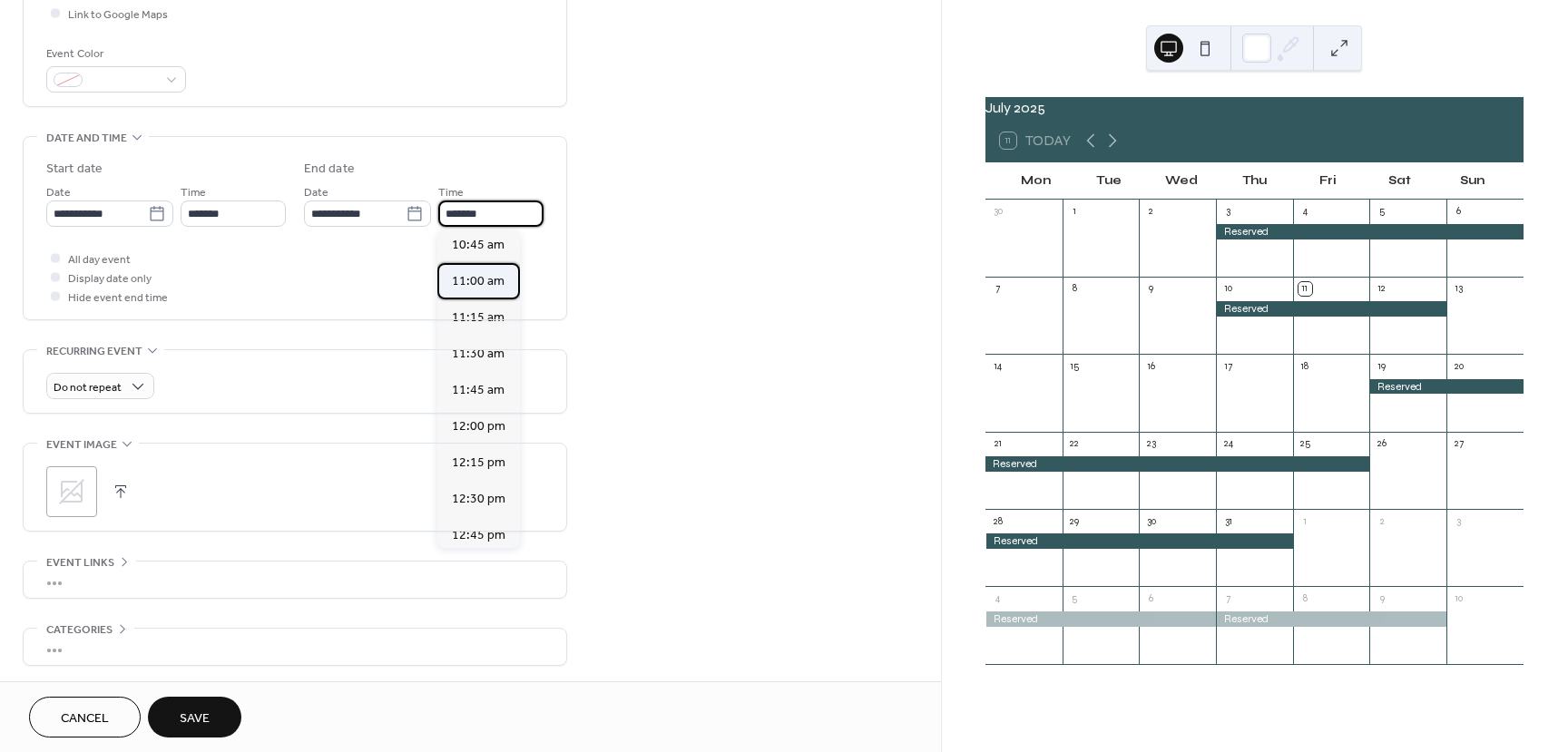 click on "11:00 am" at bounding box center [478, 281] 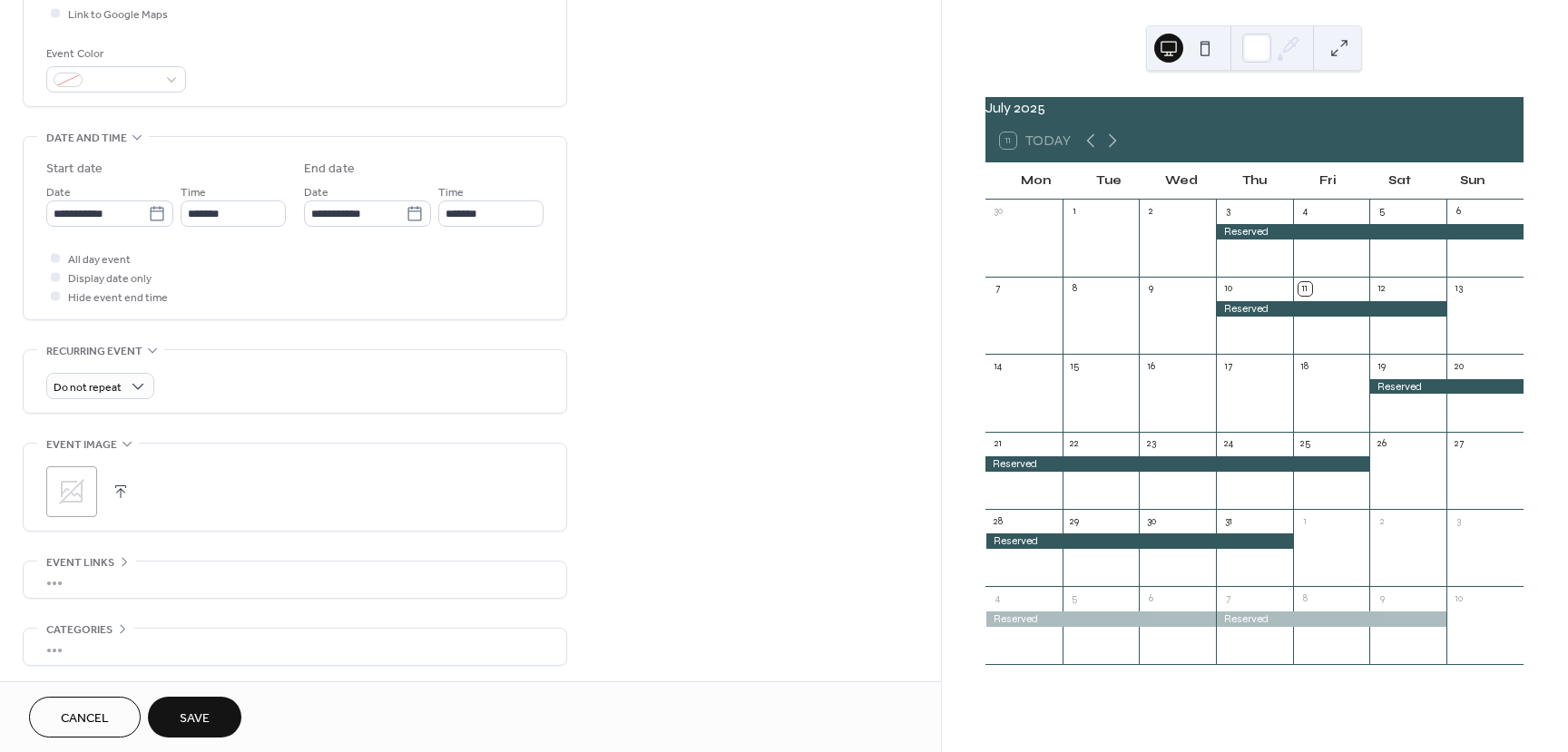 type on "********" 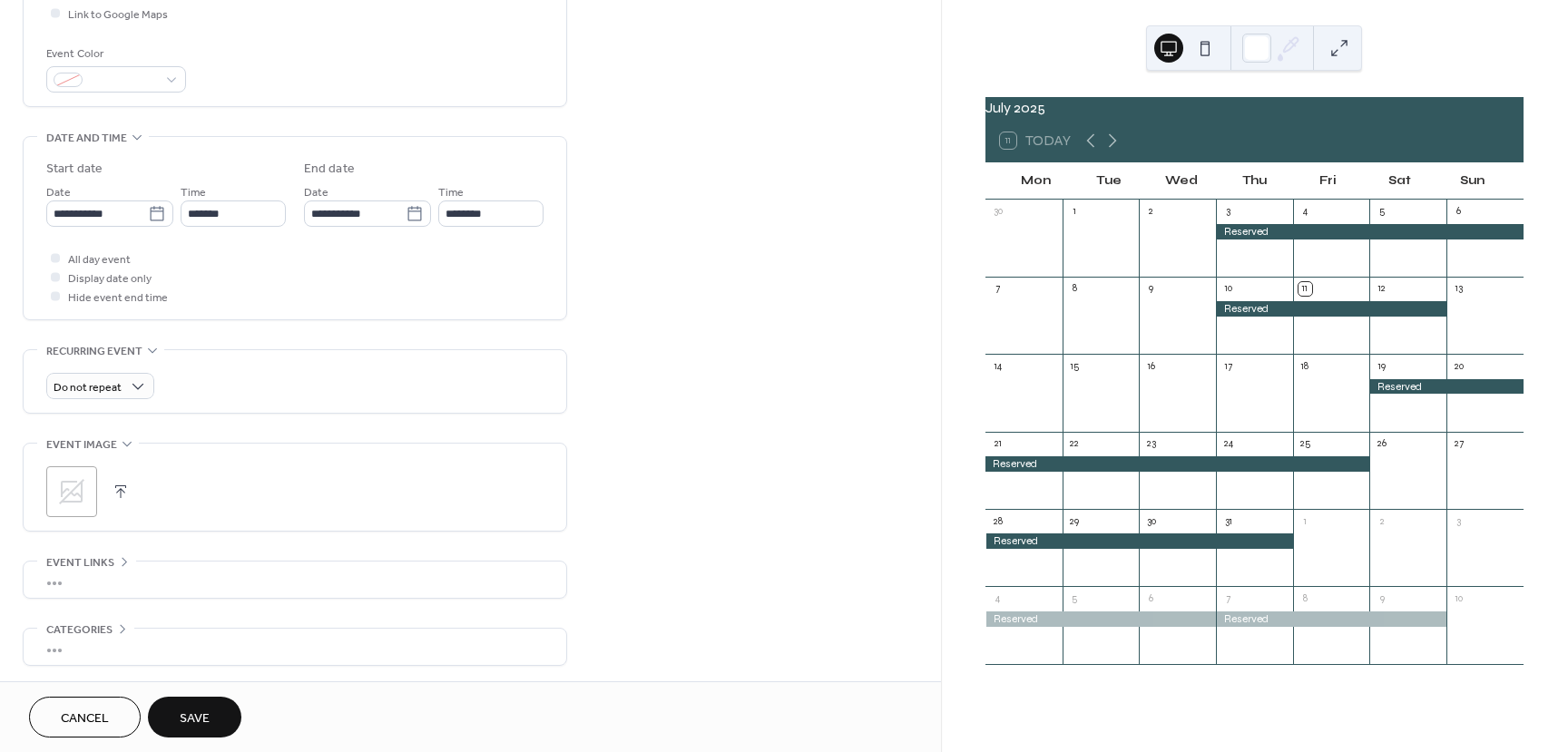 drag, startPoint x: 190, startPoint y: 713, endPoint x: 289, endPoint y: 702, distance: 99.60924 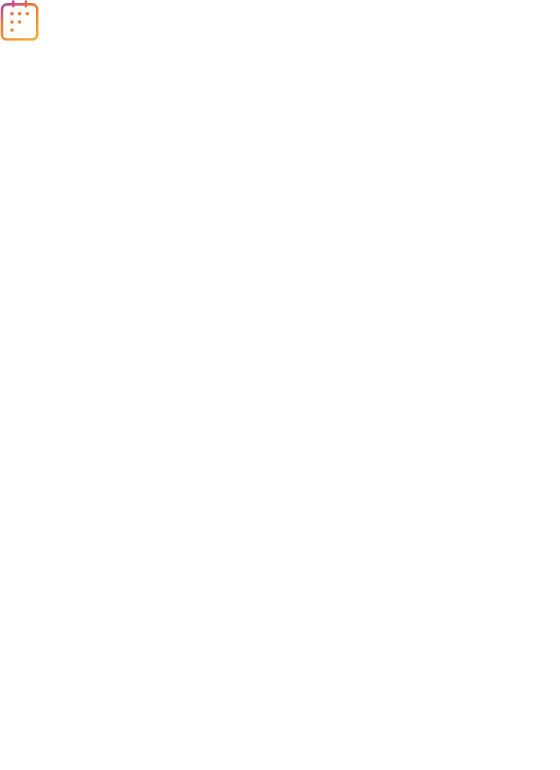 scroll, scrollTop: 0, scrollLeft: 0, axis: both 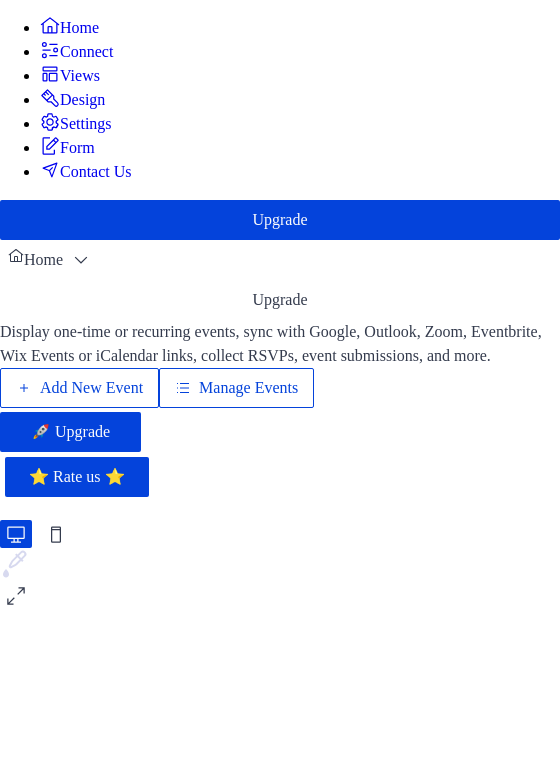 click on "Add New Event" at bounding box center [91, 388] 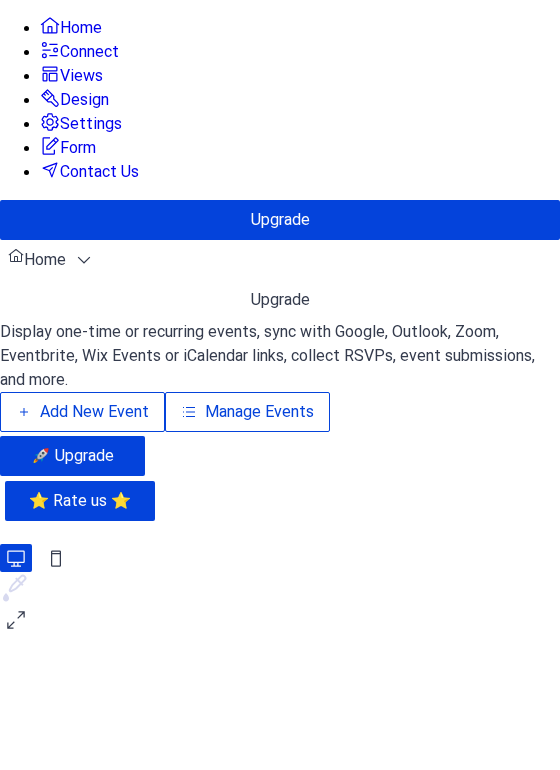 click on "Manage Events" at bounding box center [350, 351] 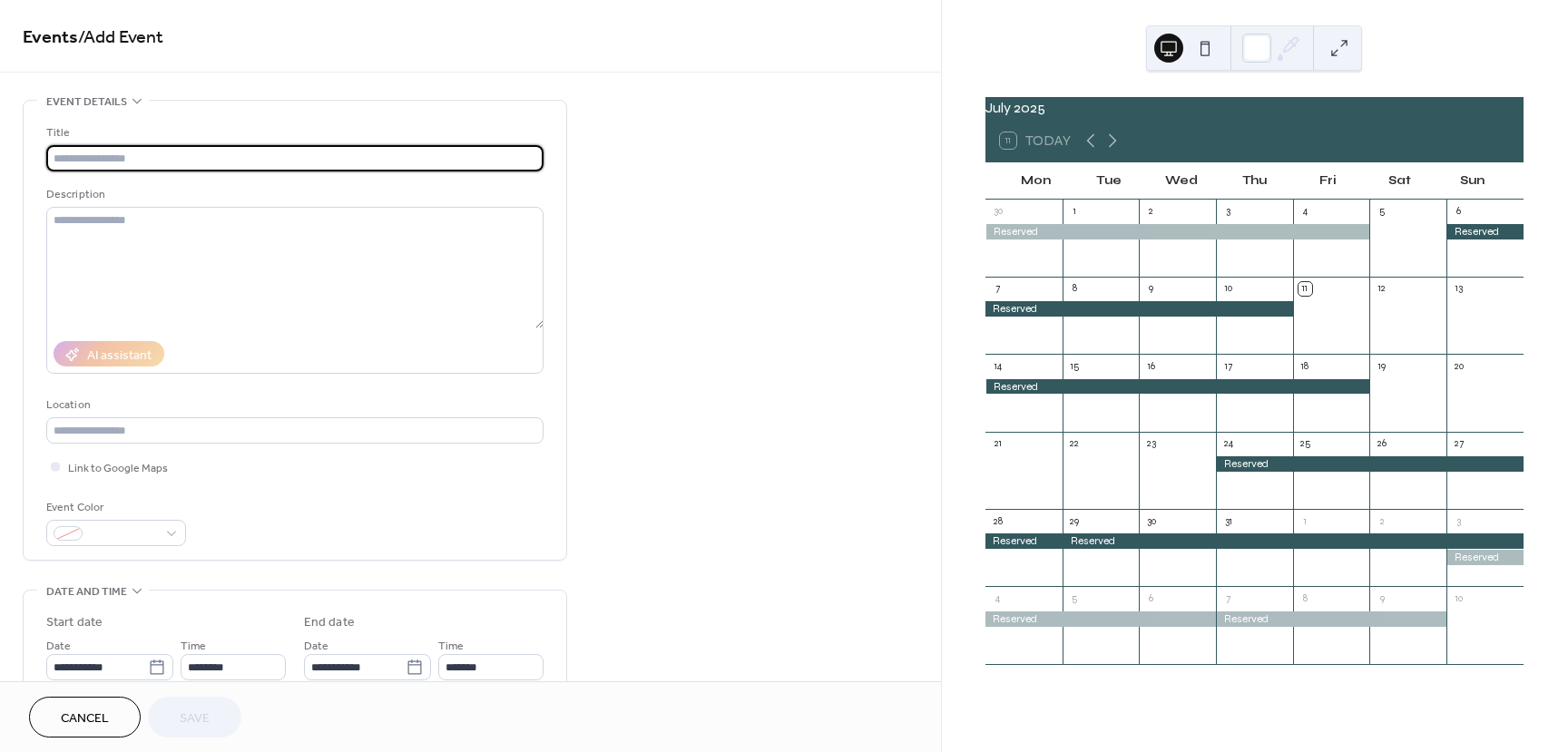scroll, scrollTop: 0, scrollLeft: 0, axis: both 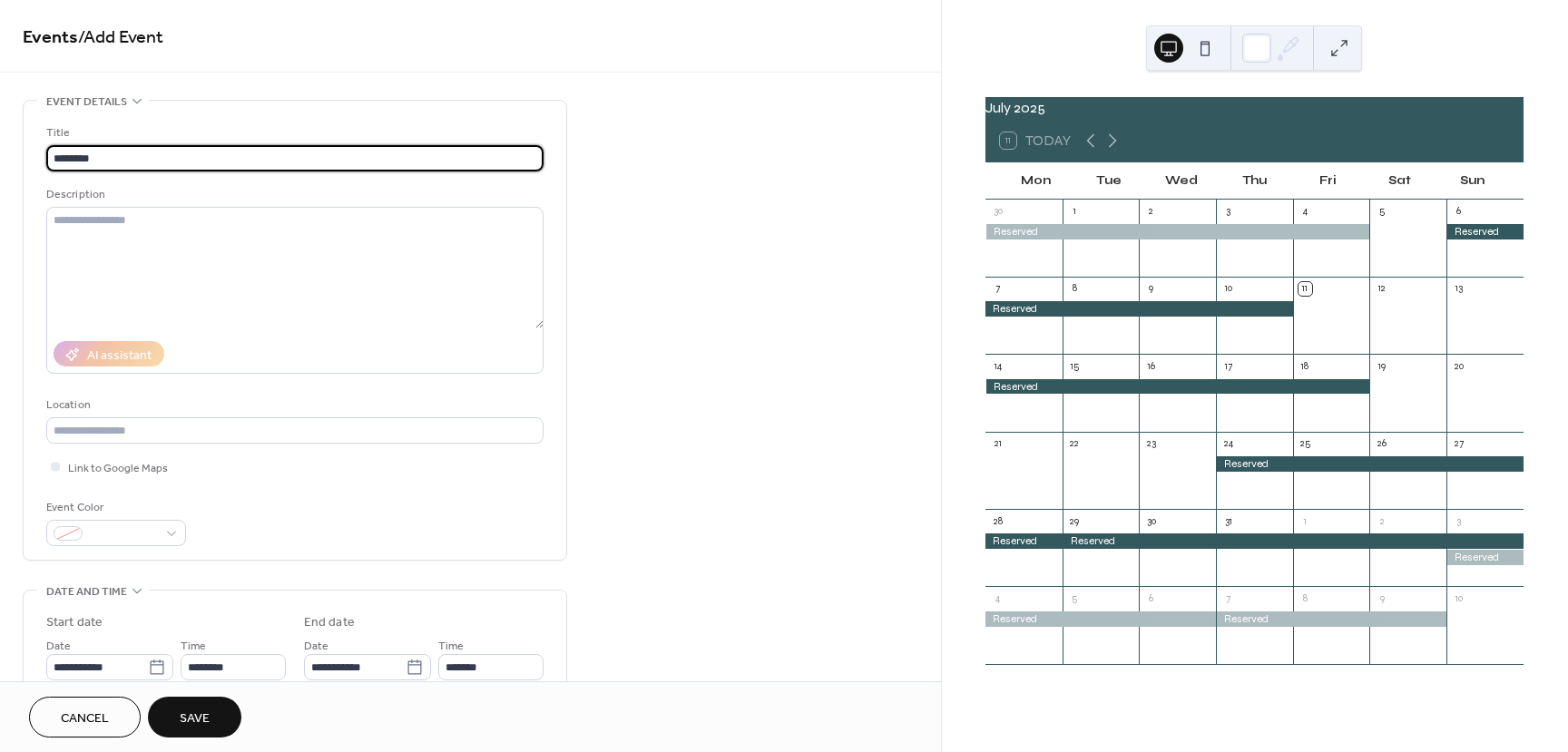 type on "********" 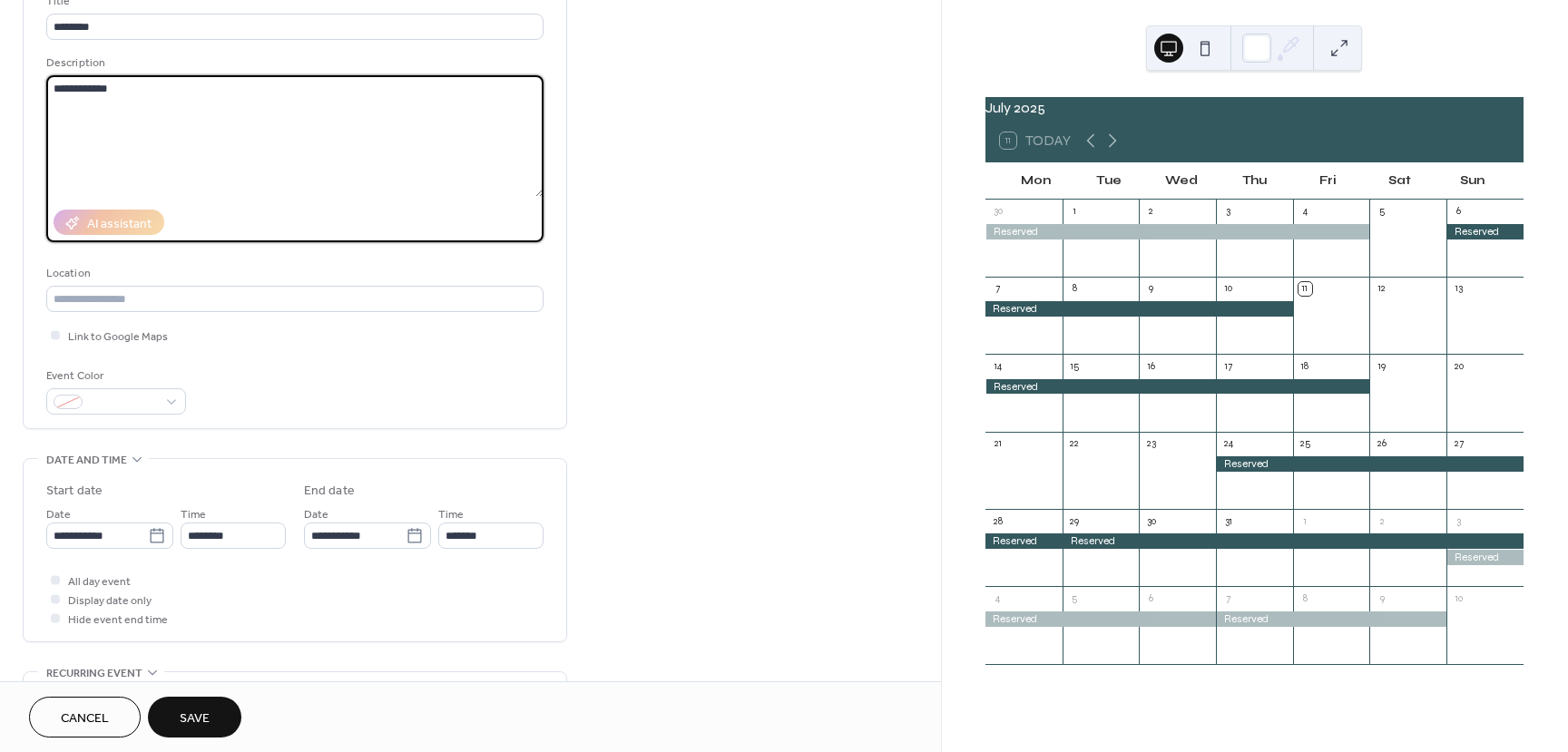 scroll, scrollTop: 272, scrollLeft: 0, axis: vertical 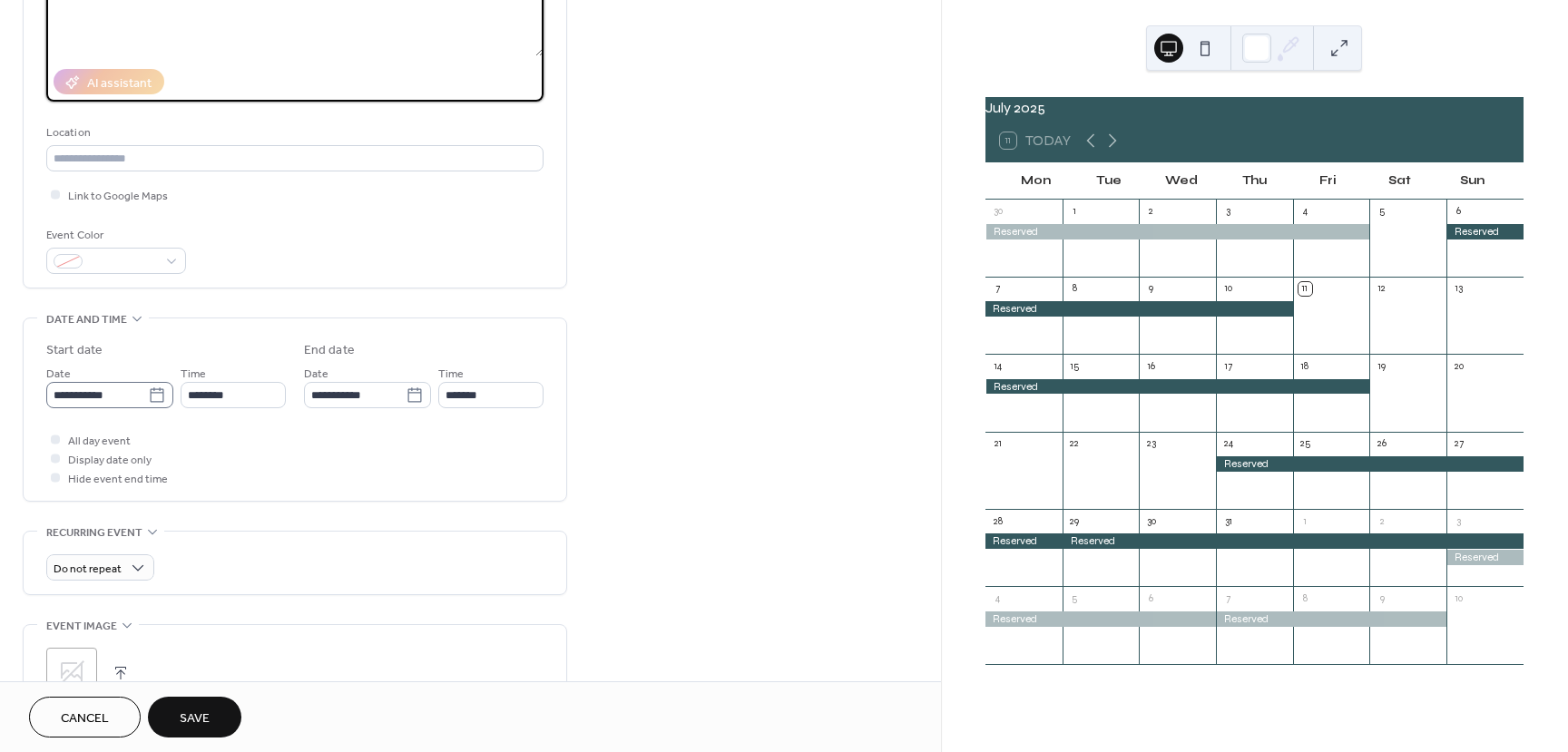 type on "**********" 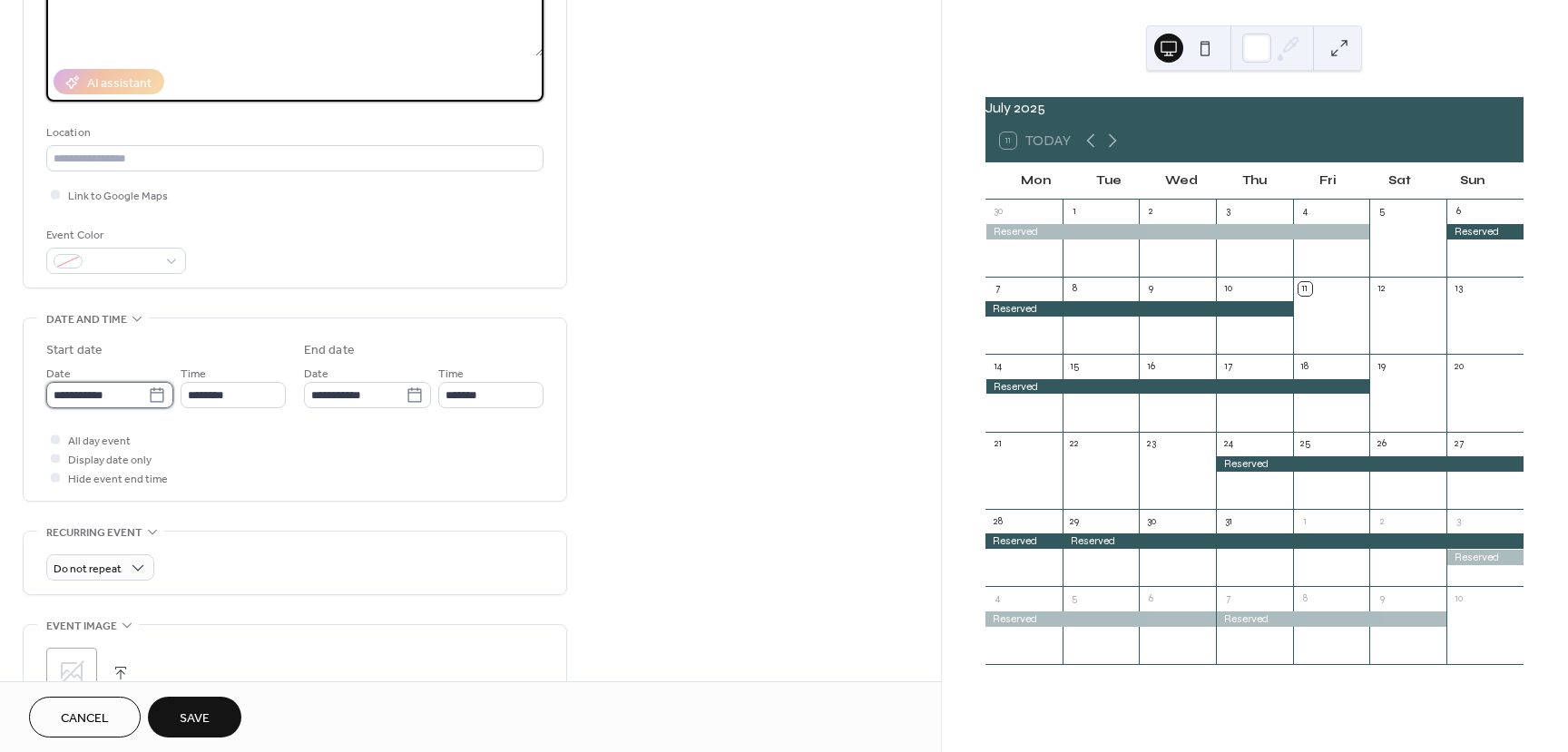 click on "**********" at bounding box center [97, 395] 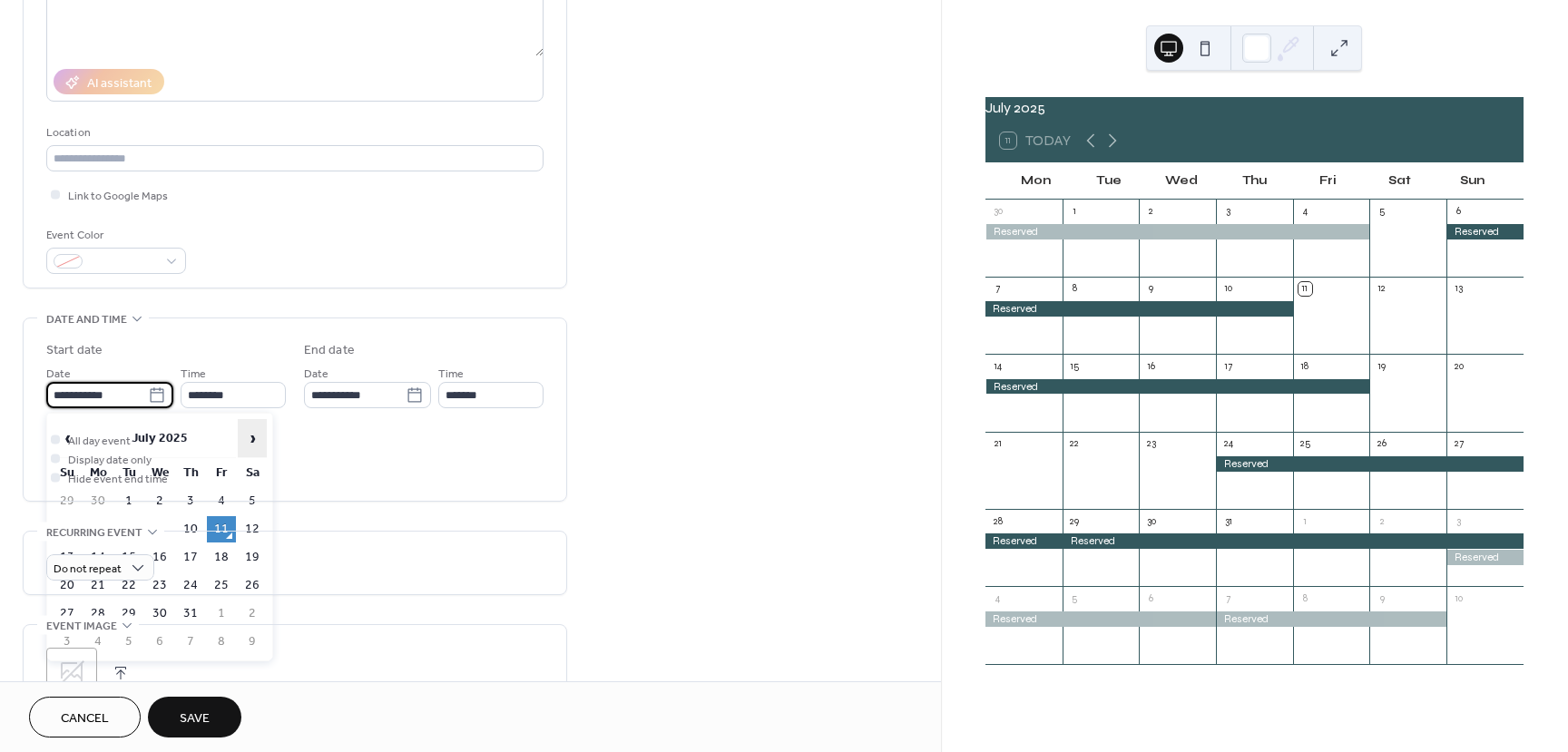 click on "›" at bounding box center (252, 438) 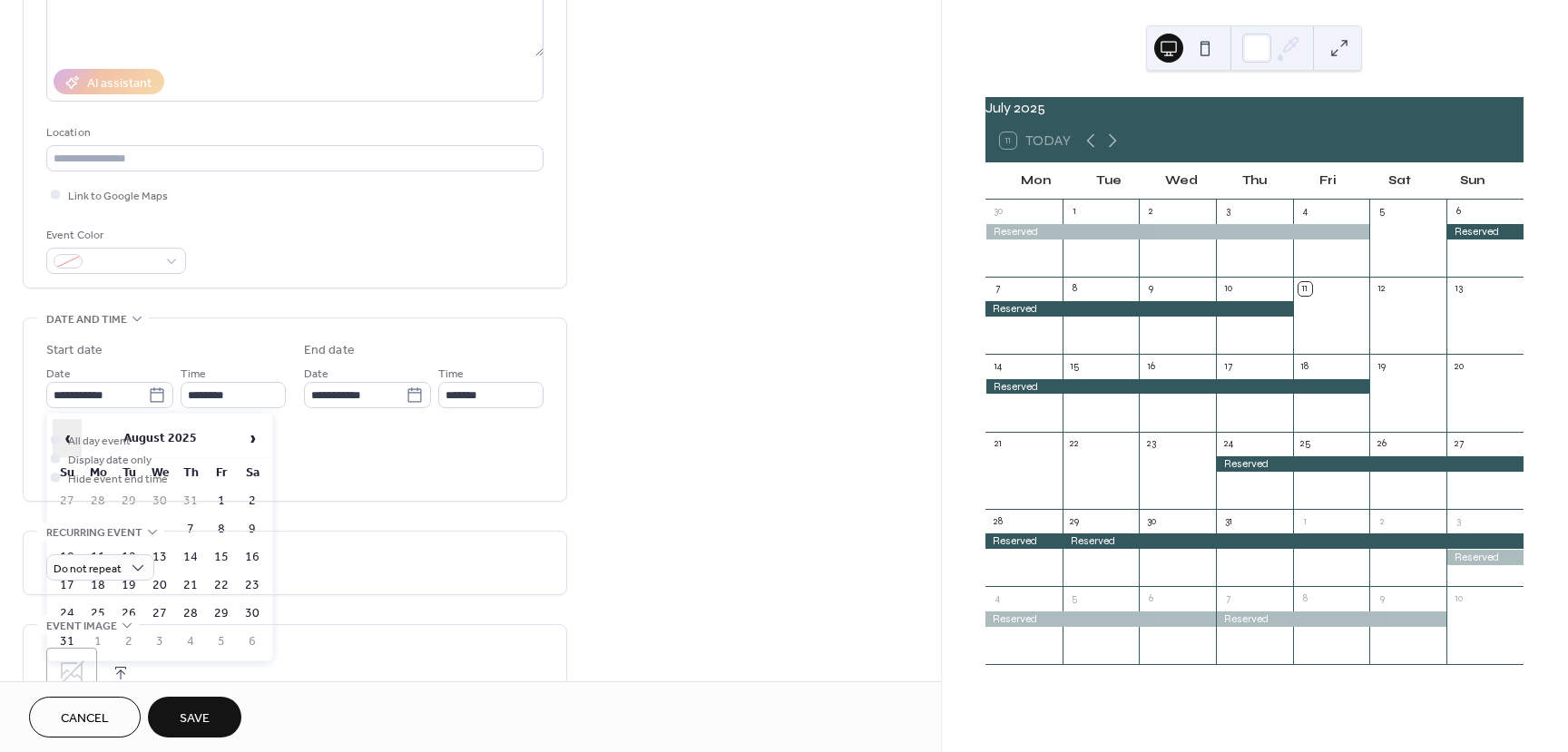 click on "‹" at bounding box center [67, 438] 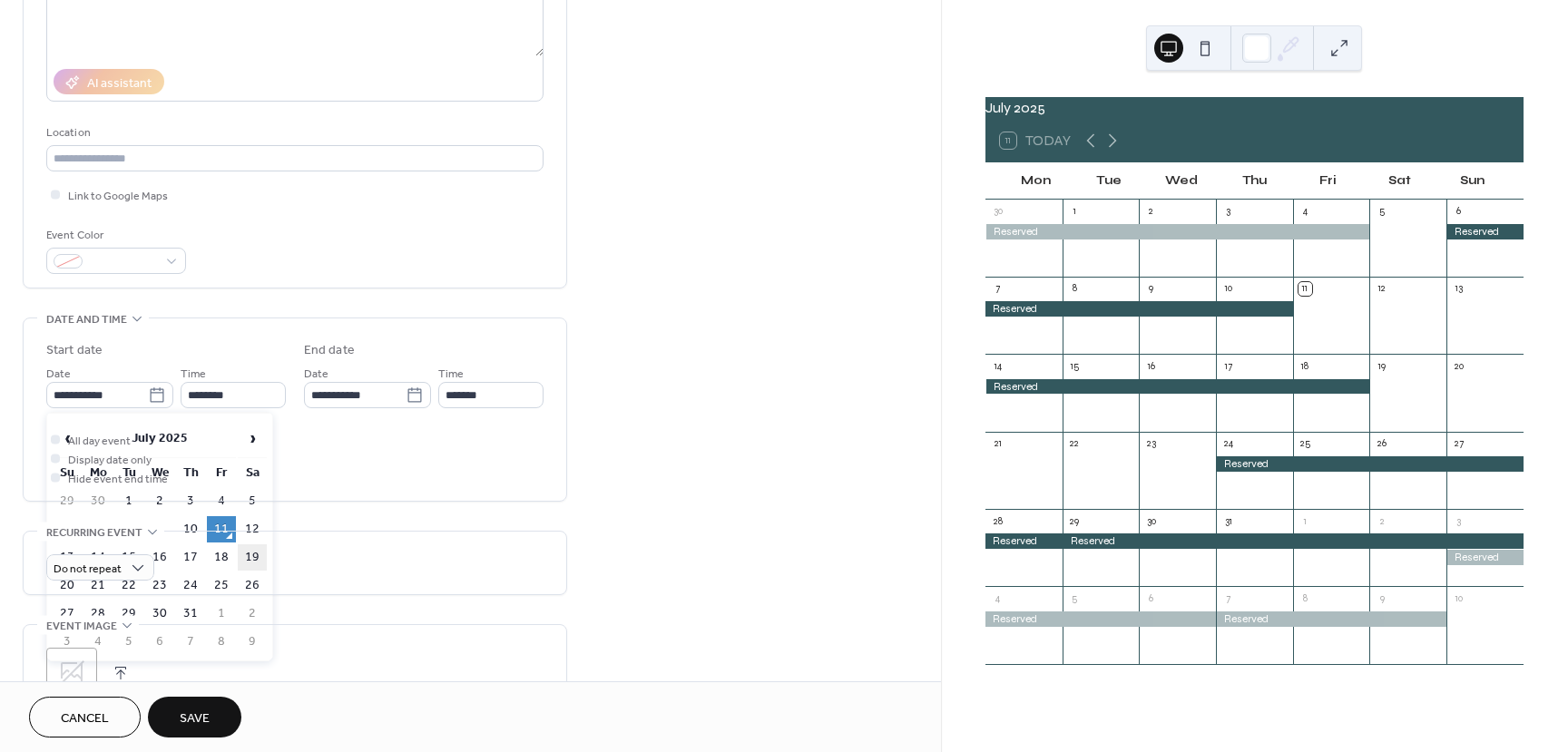 click on "19" at bounding box center [252, 557] 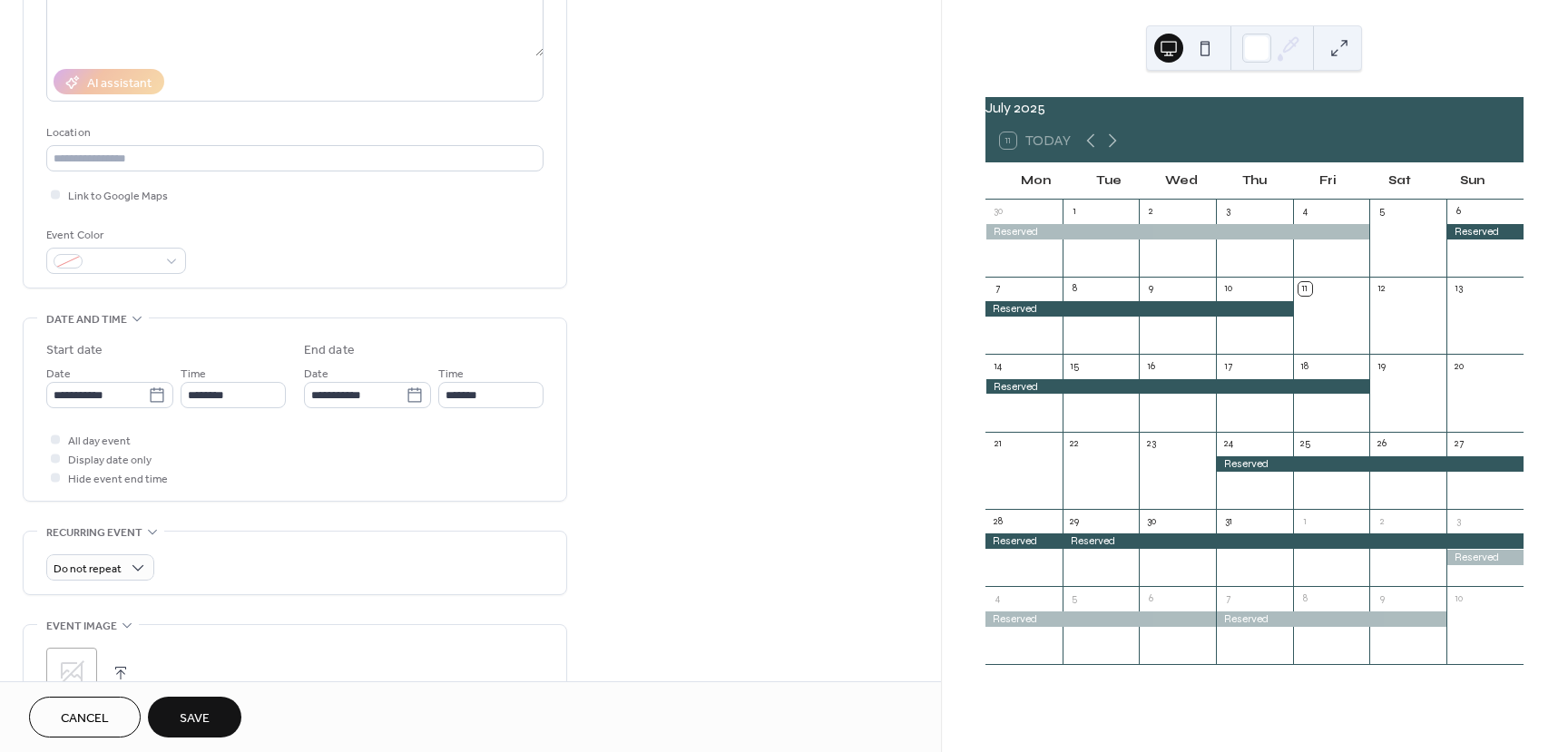 type on "**********" 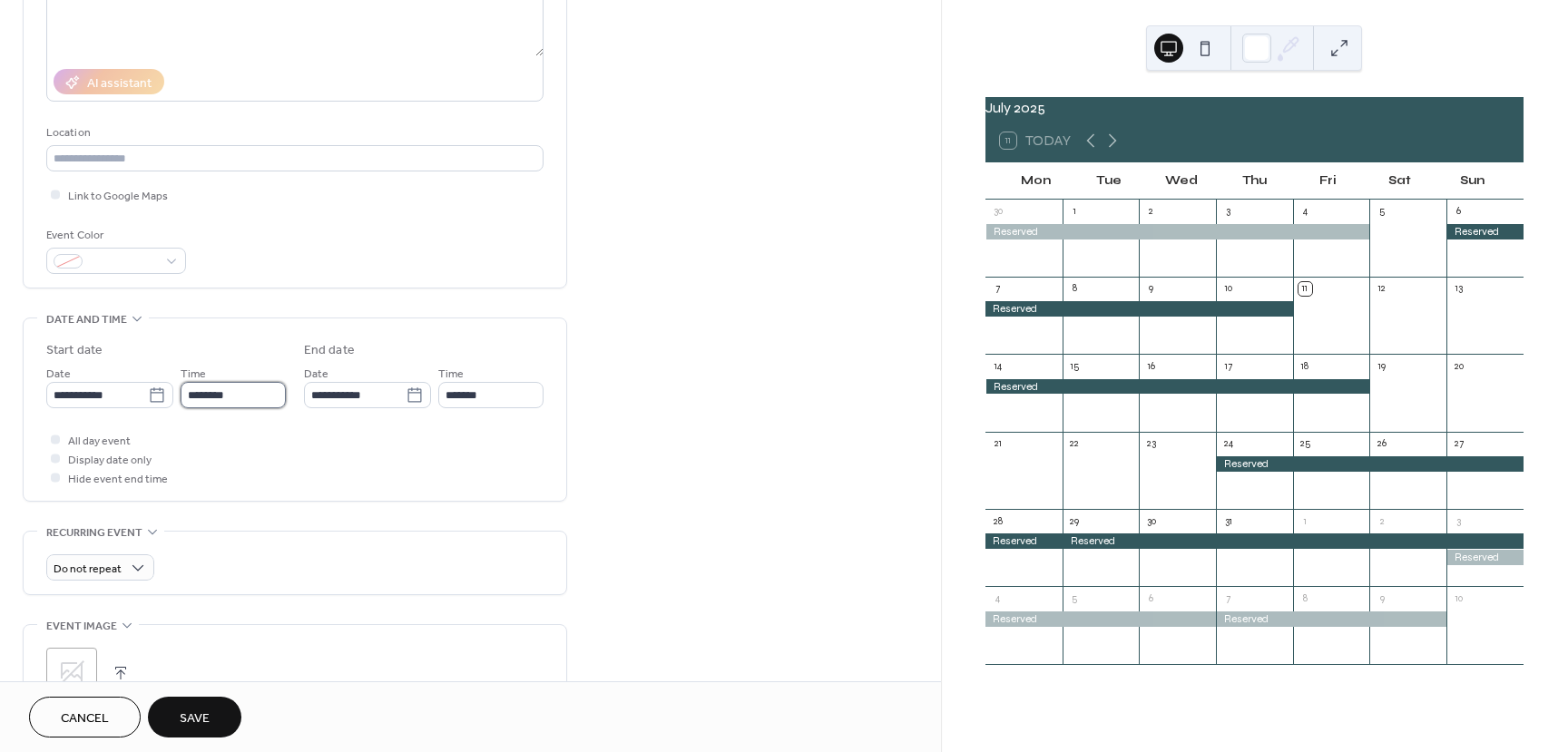 click on "********" at bounding box center [233, 395] 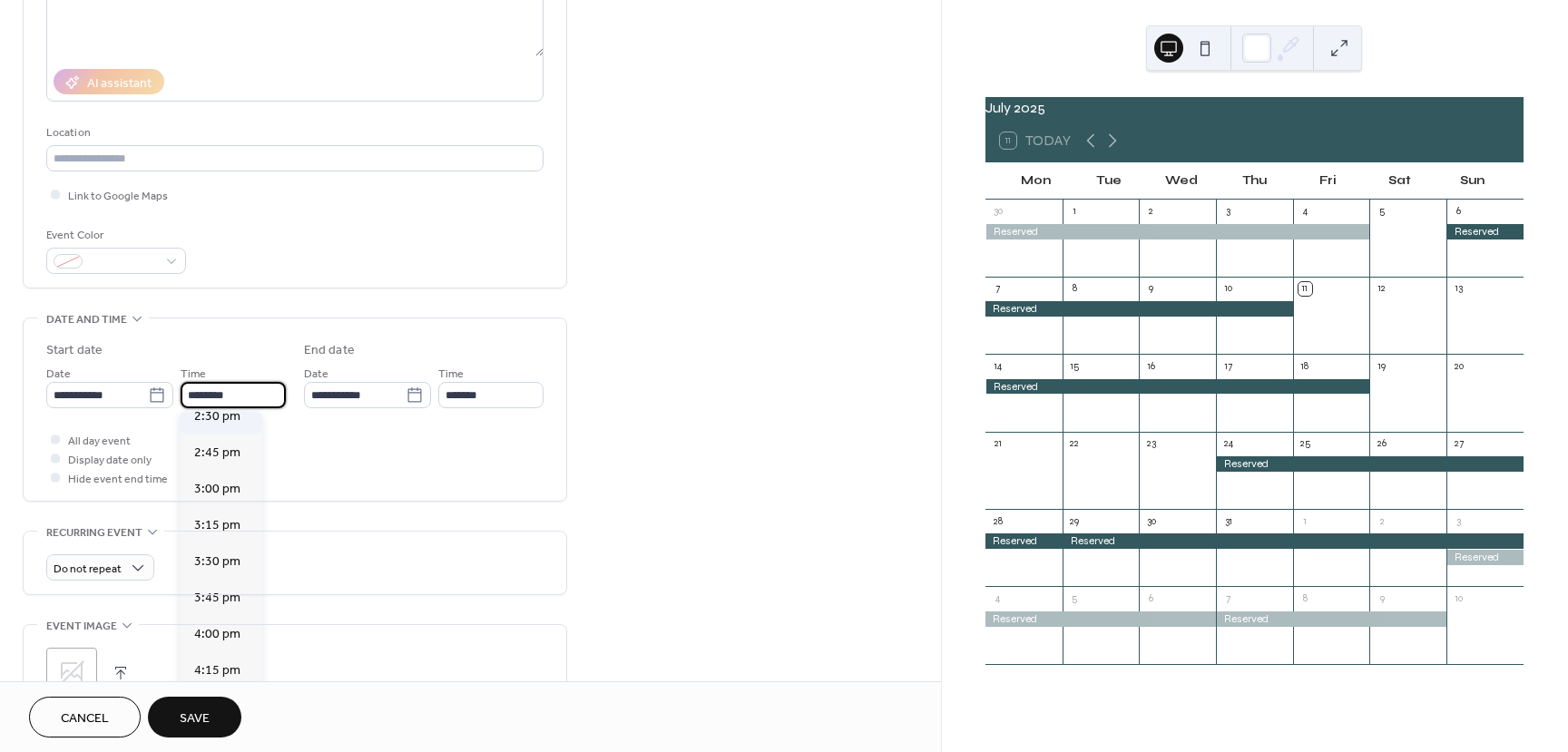 scroll, scrollTop: 2057, scrollLeft: 0, axis: vertical 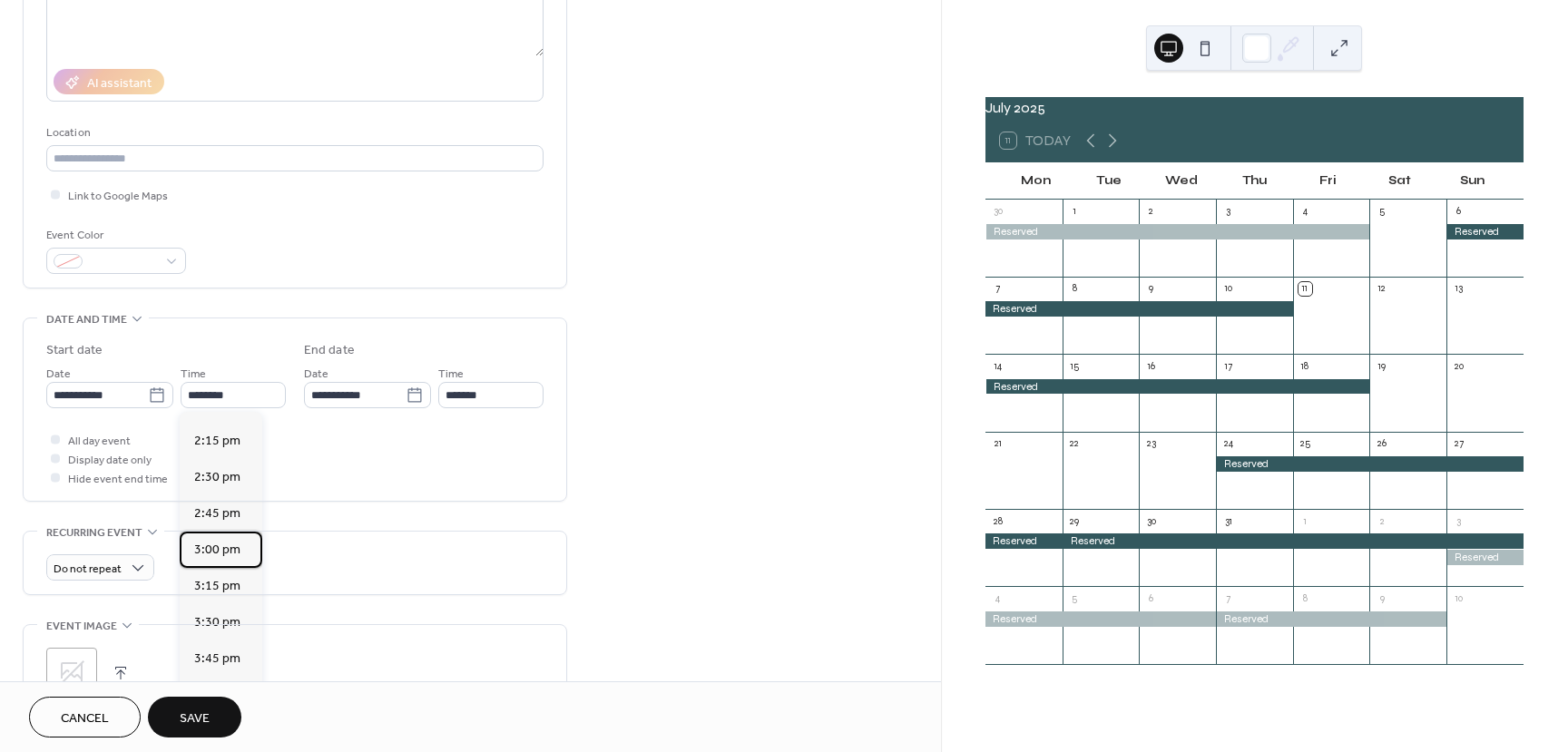 click on "3:00 pm" at bounding box center (217, 550) 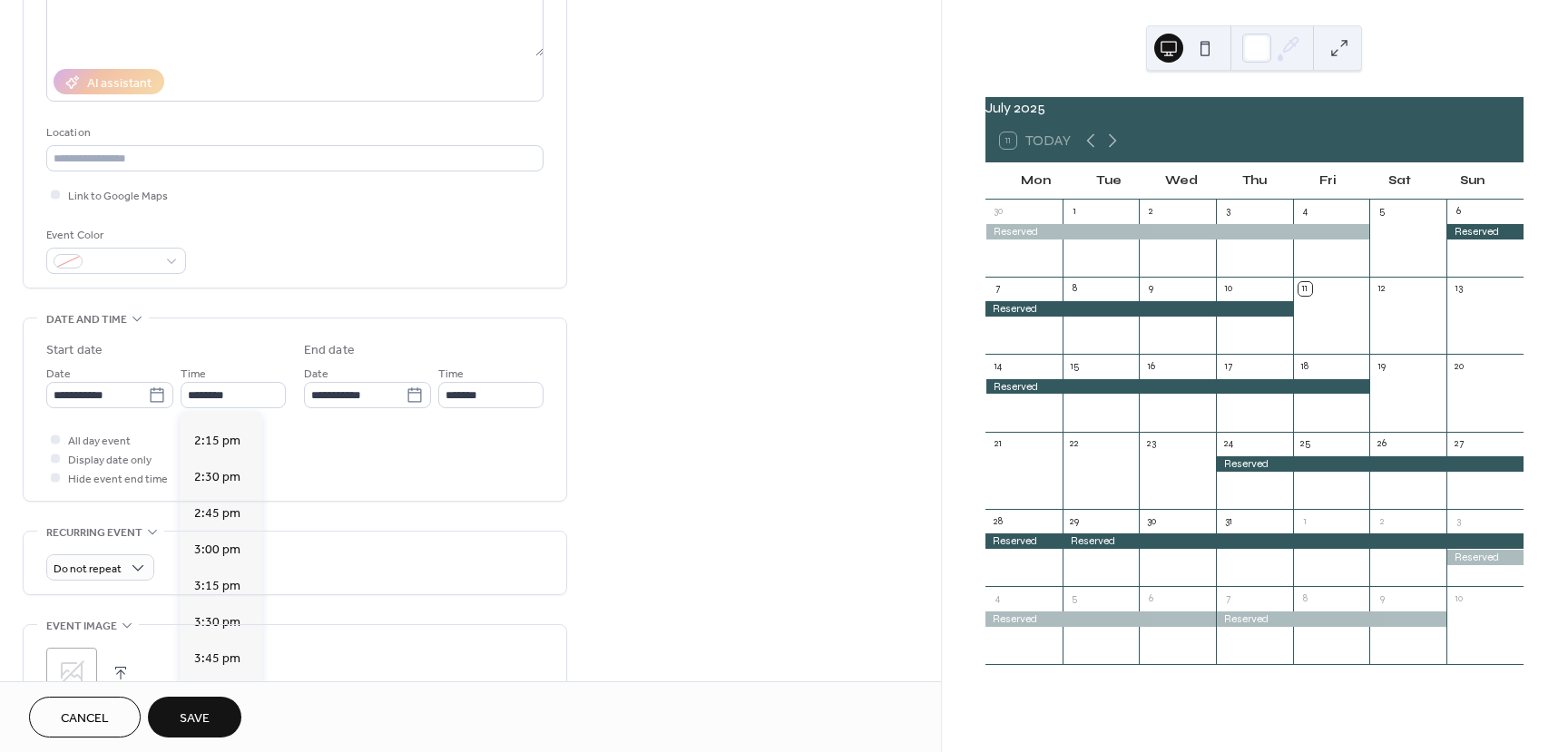 type on "*******" 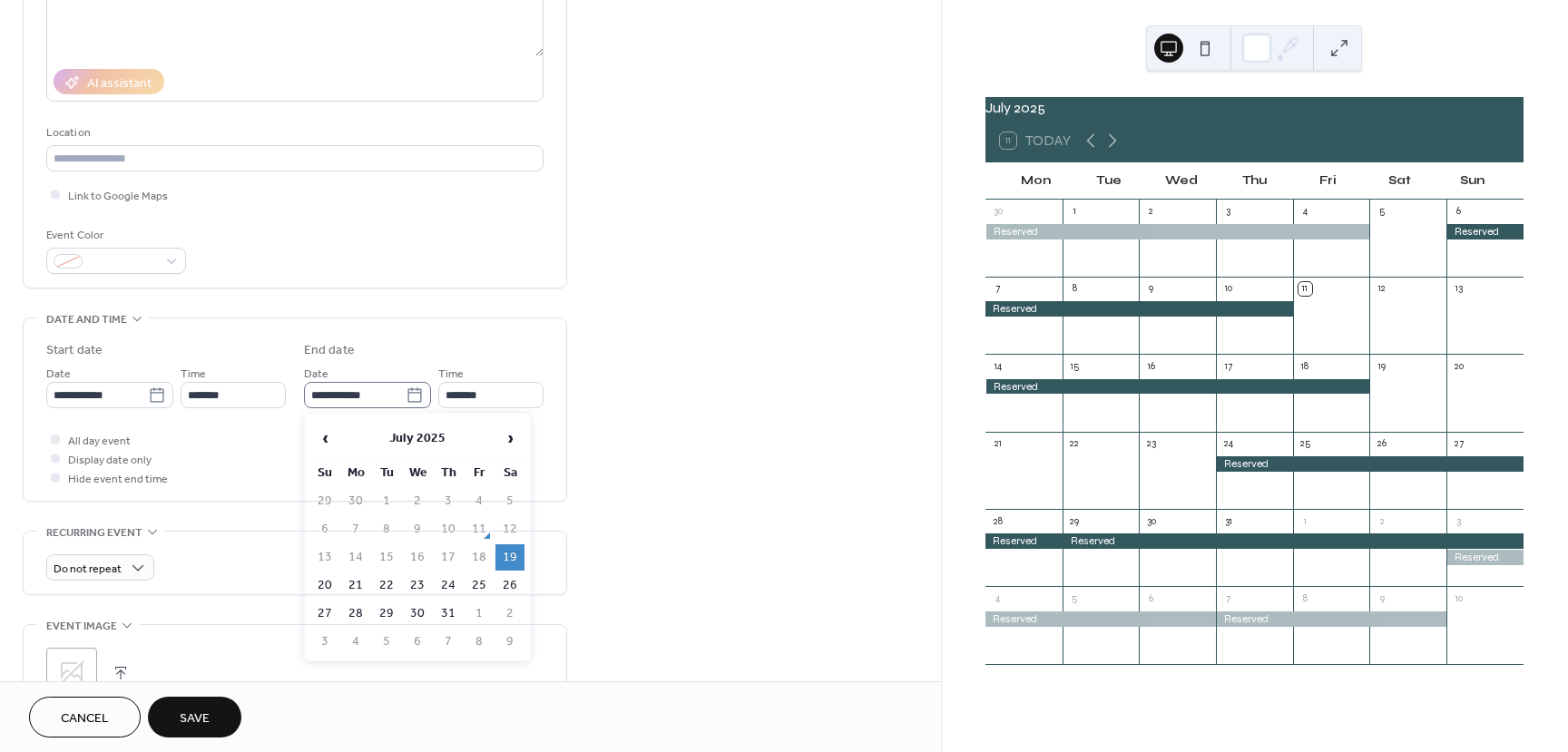 click 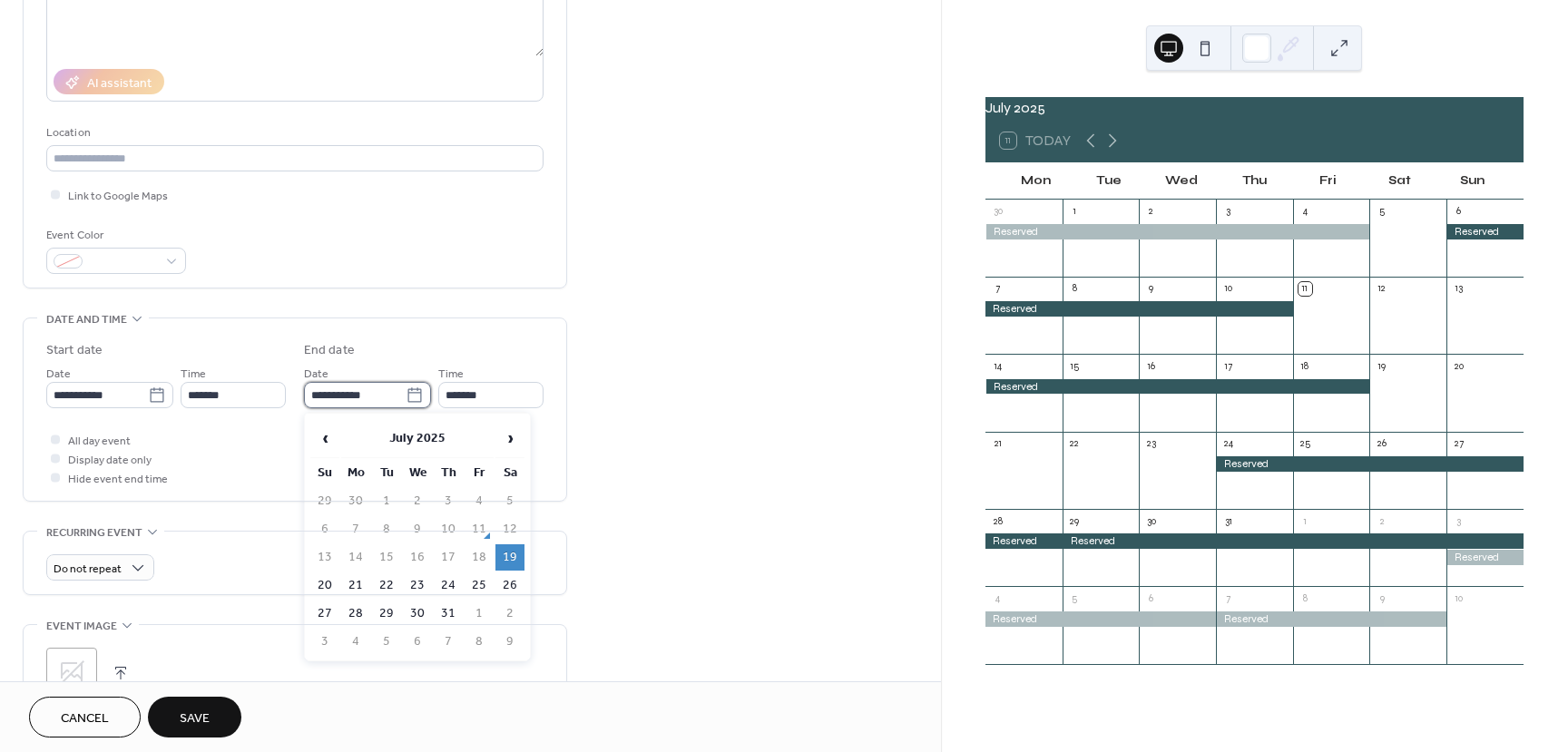 click on "**********" at bounding box center (355, 395) 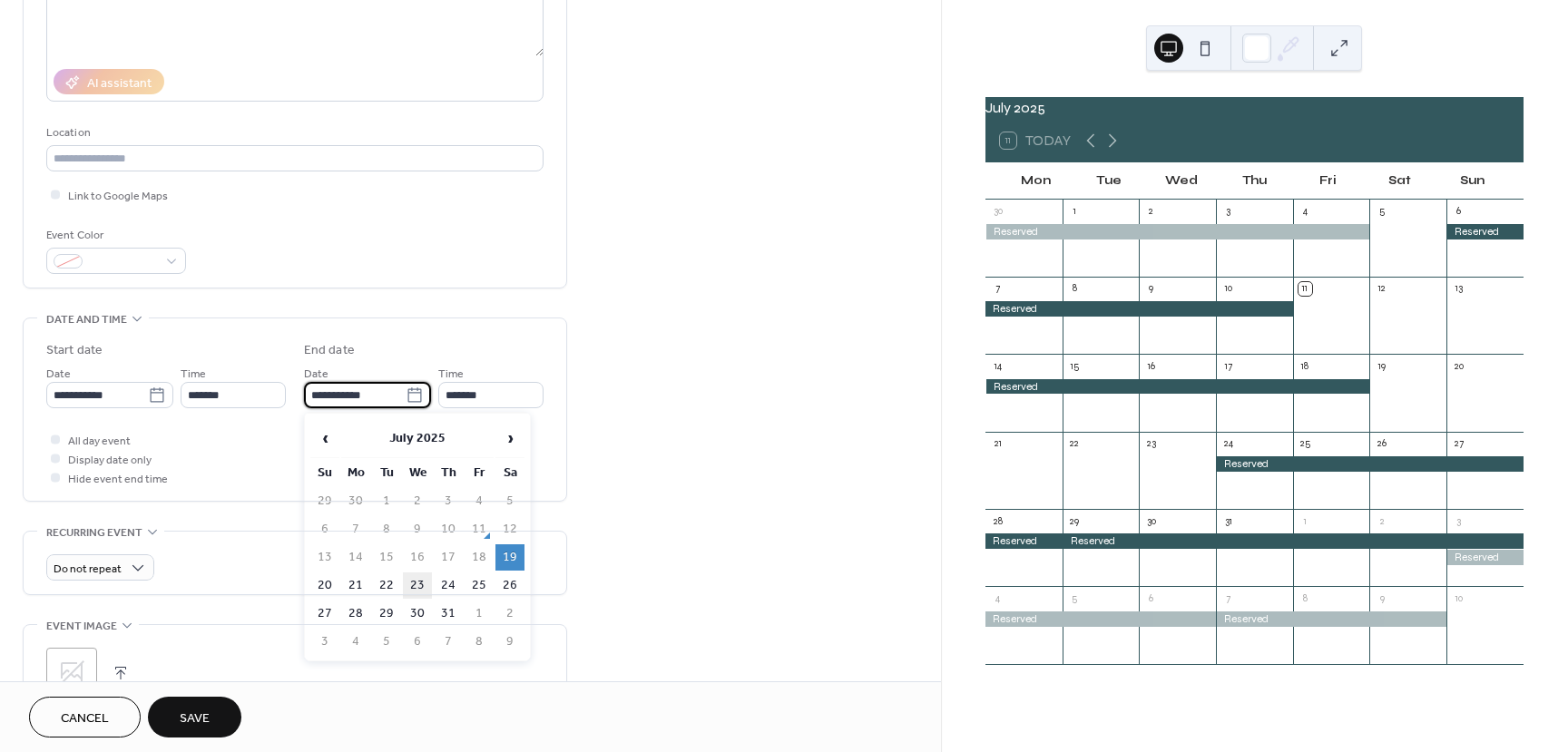click on "23" at bounding box center (417, 585) 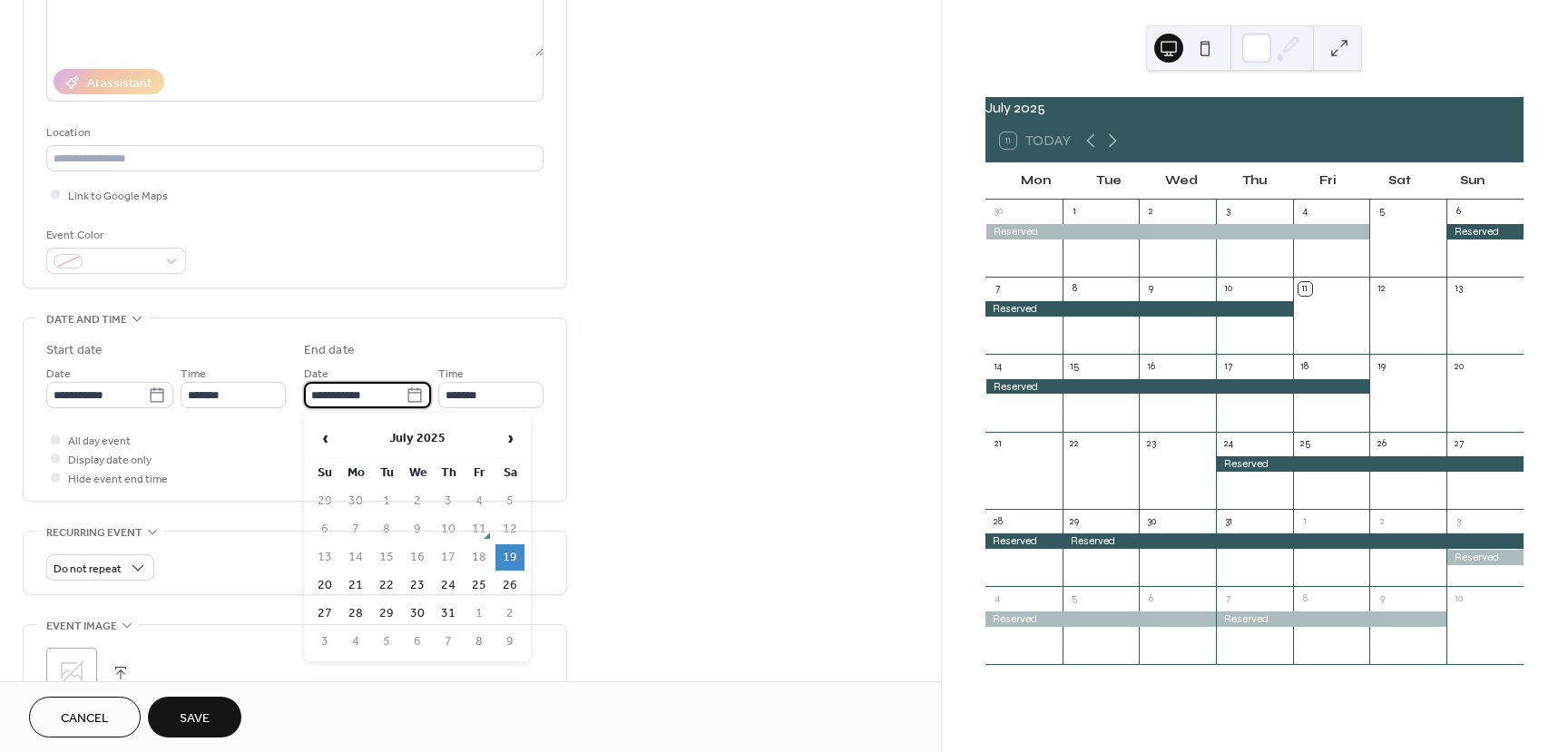 type on "**********" 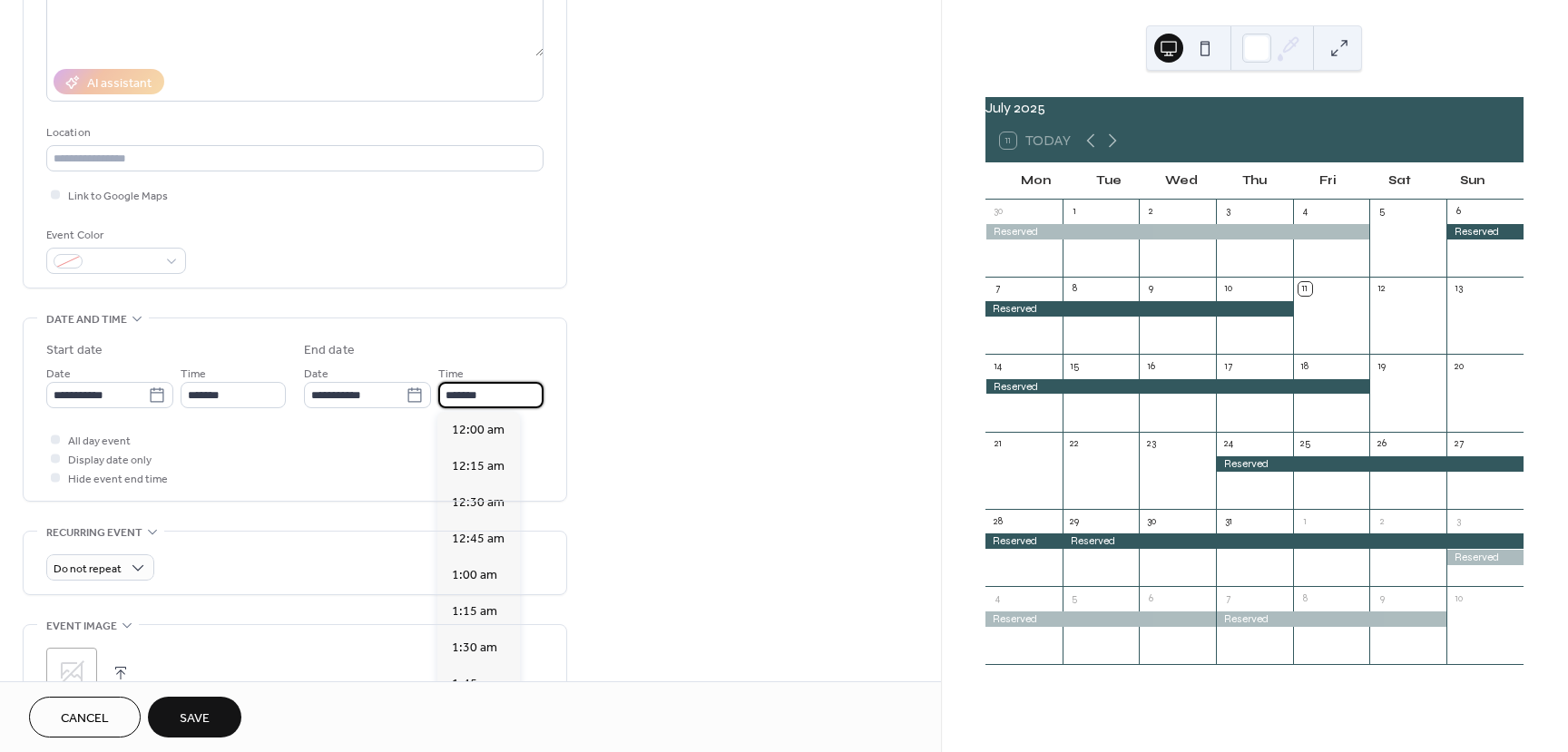 click on "*******" at bounding box center (491, 395) 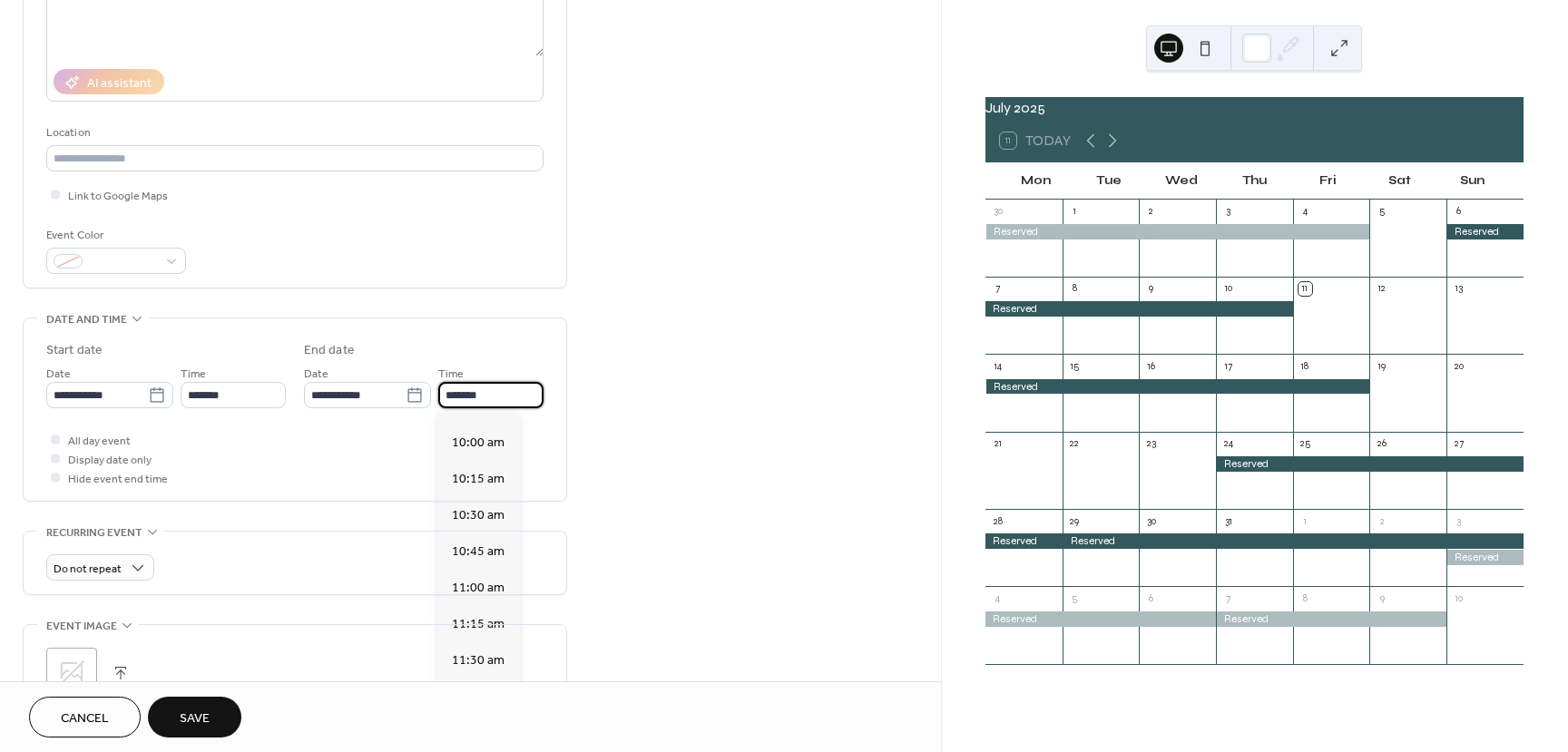 scroll, scrollTop: 1382, scrollLeft: 0, axis: vertical 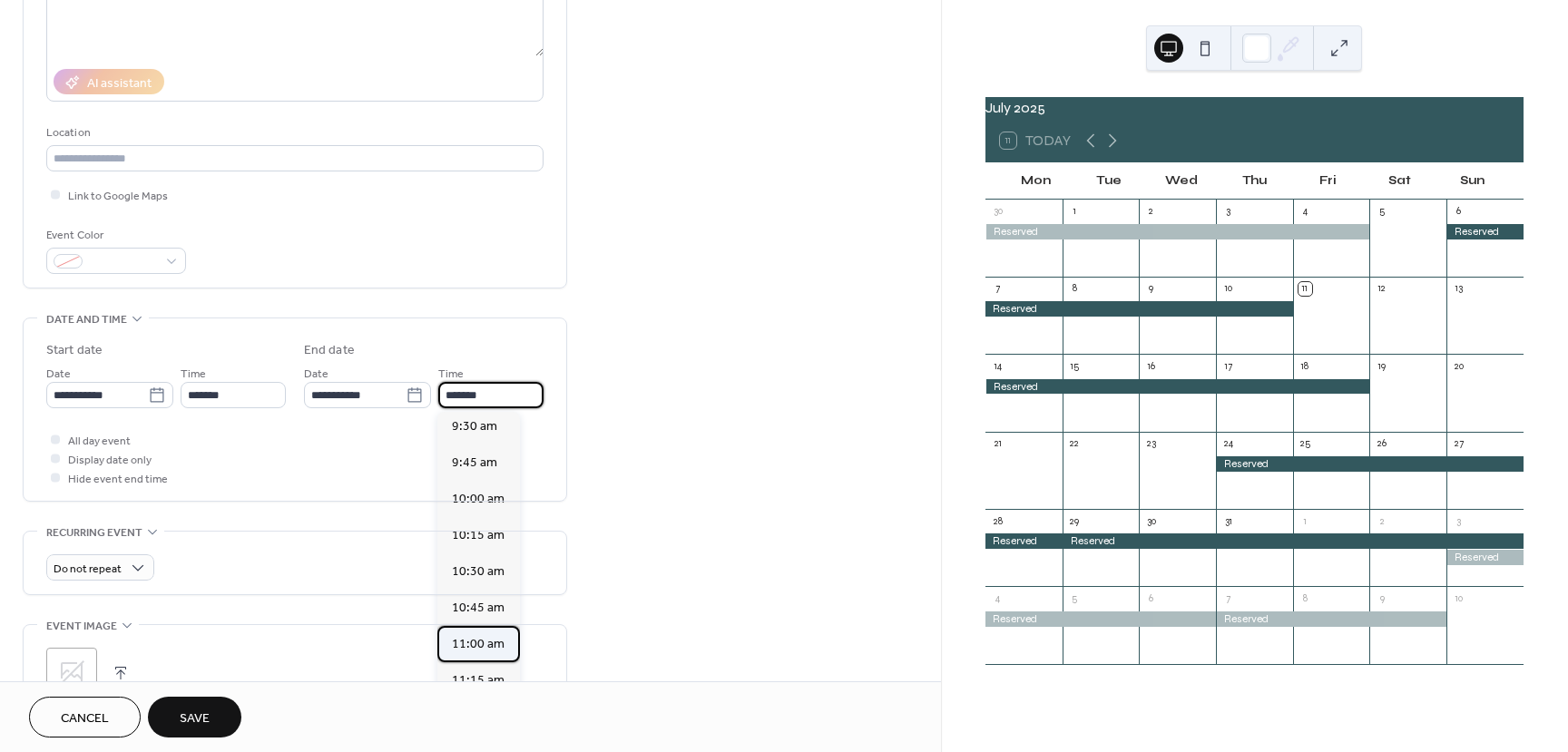 click on "11:00 am" at bounding box center (478, 644) 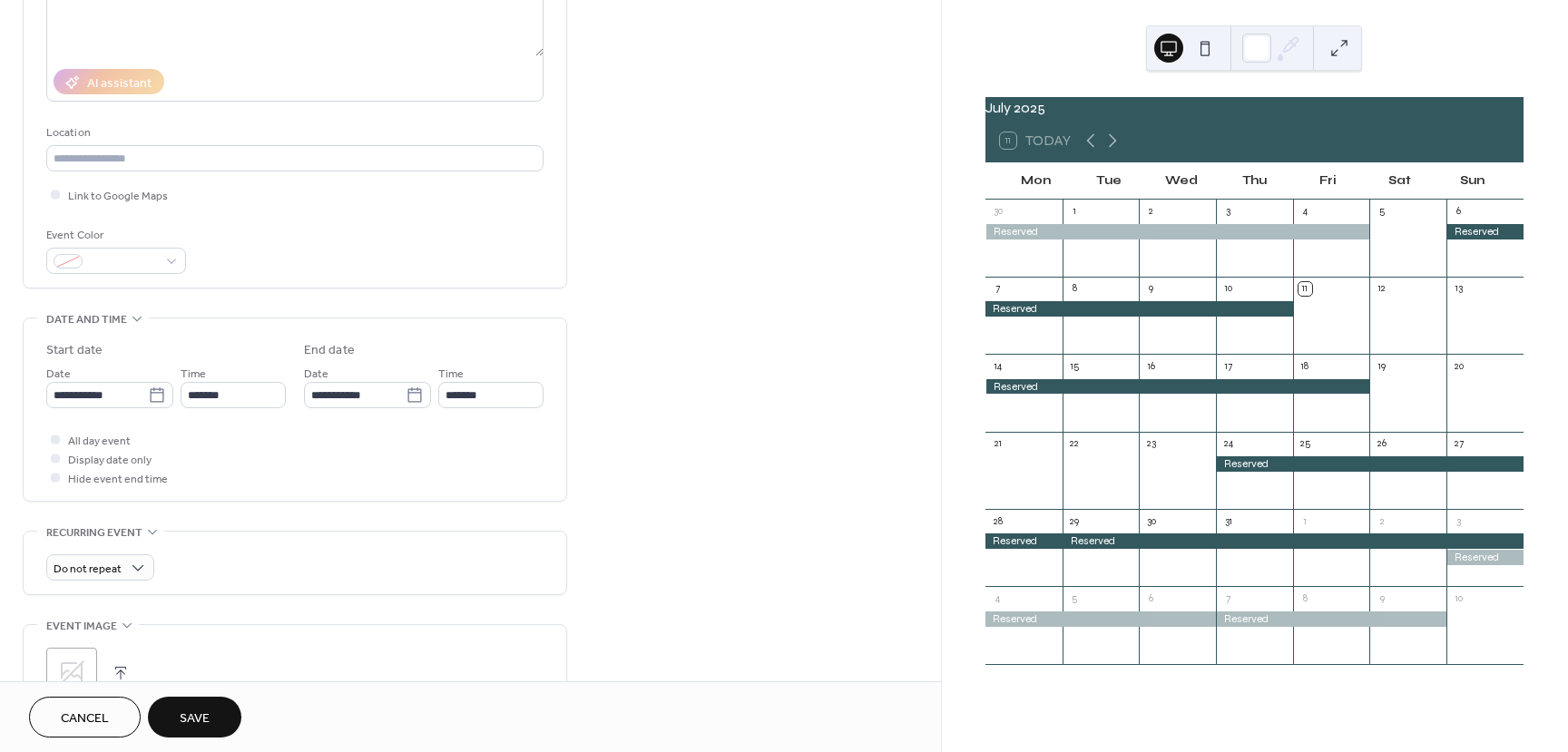 type on "********" 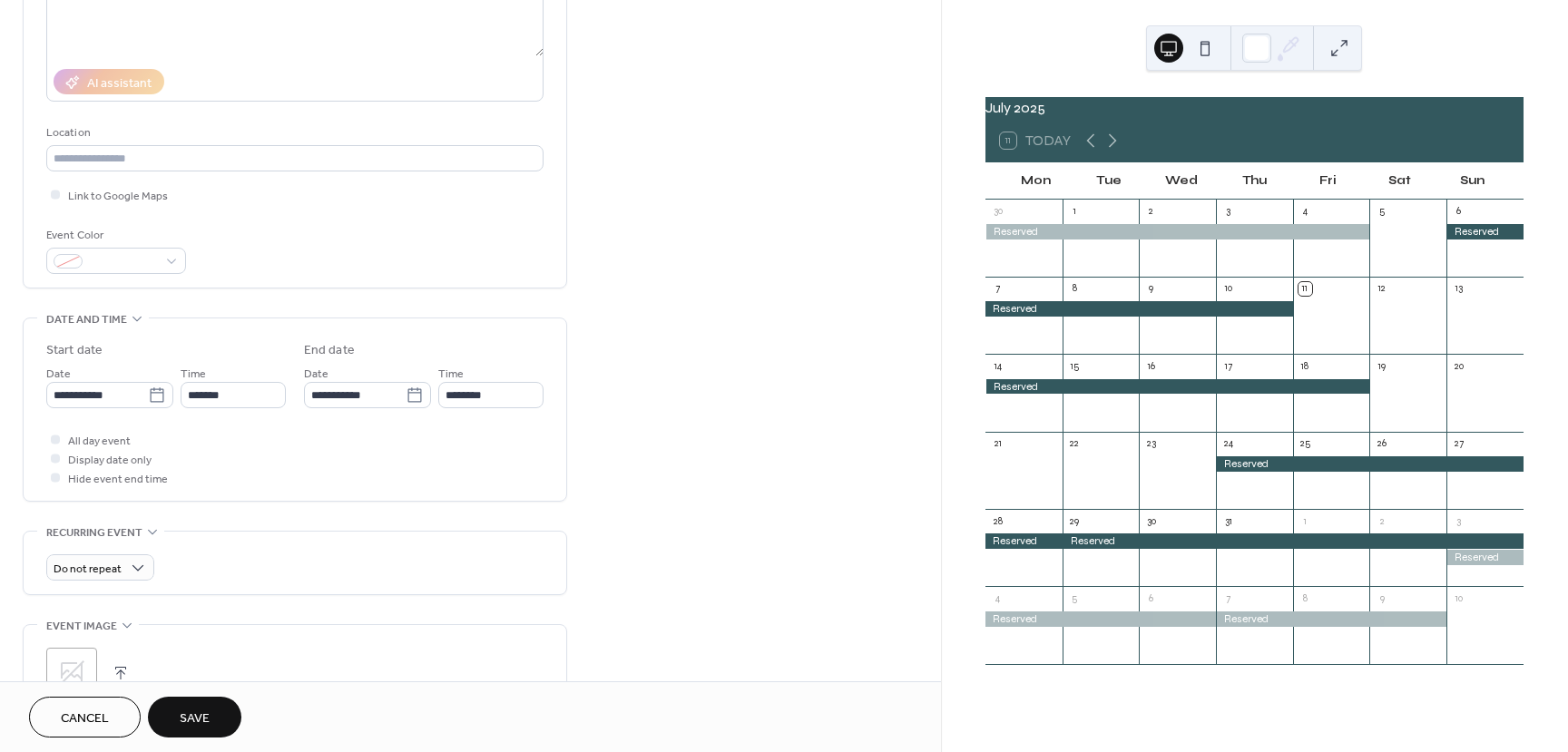 click on "Save" at bounding box center [194, 718] 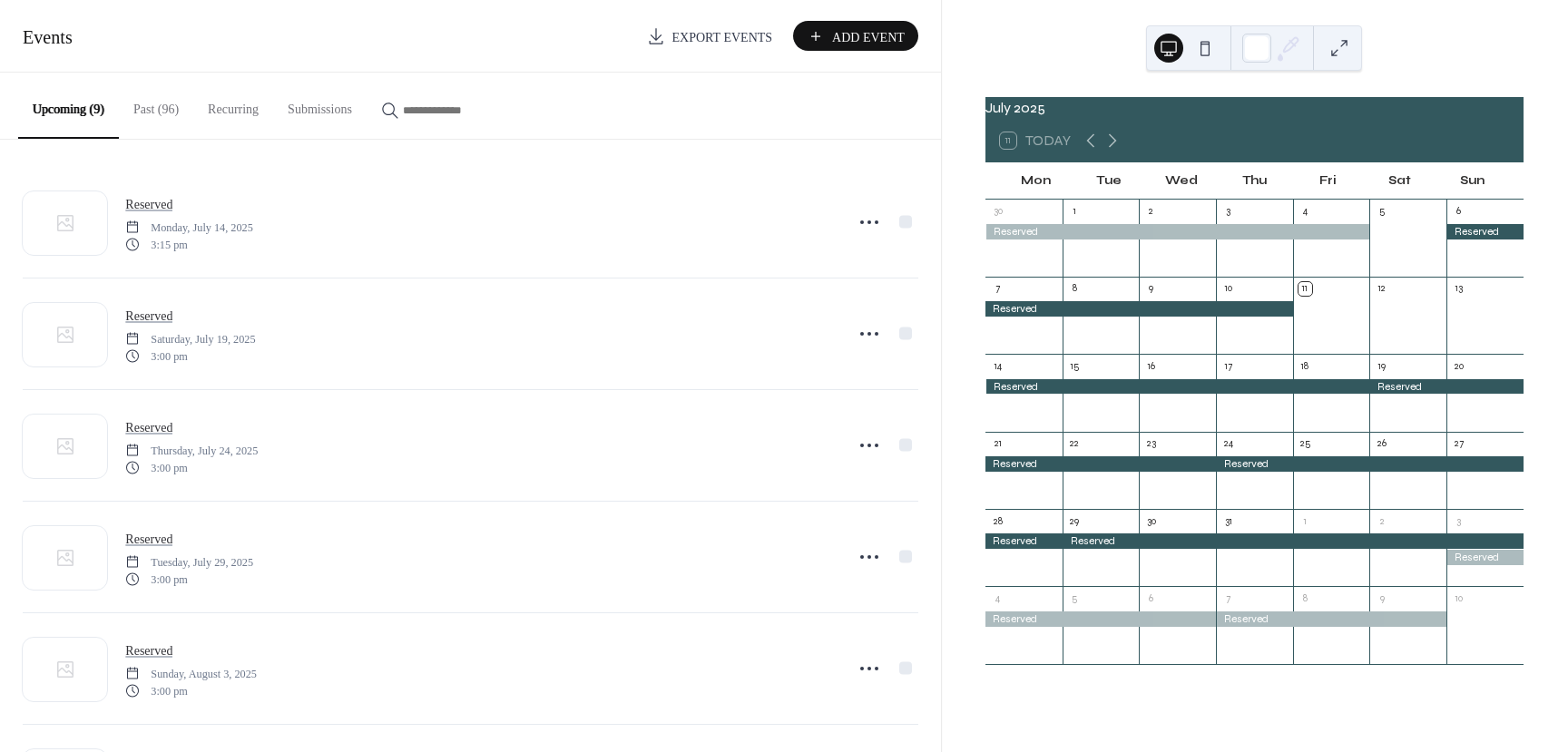 scroll, scrollTop: 0, scrollLeft: 0, axis: both 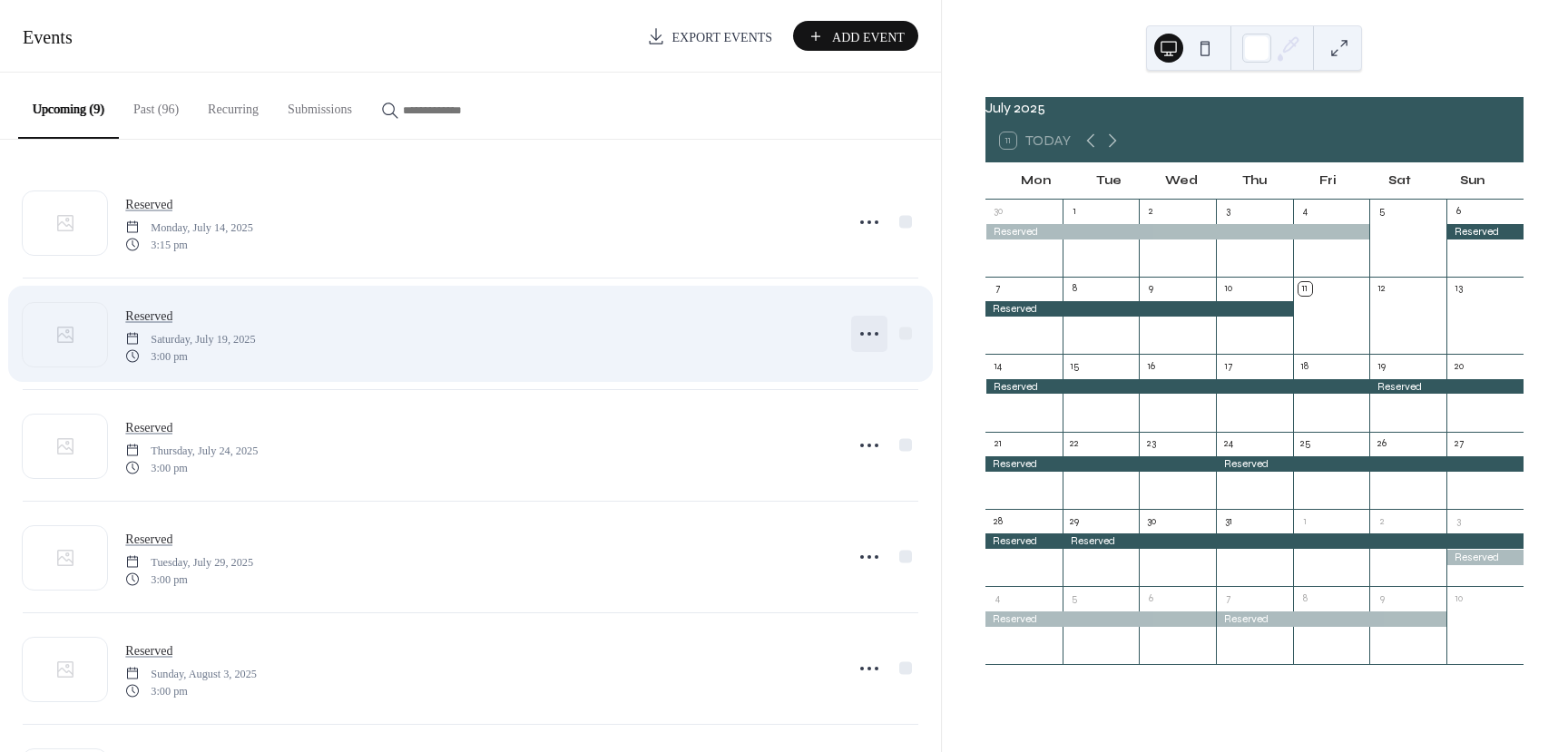 click 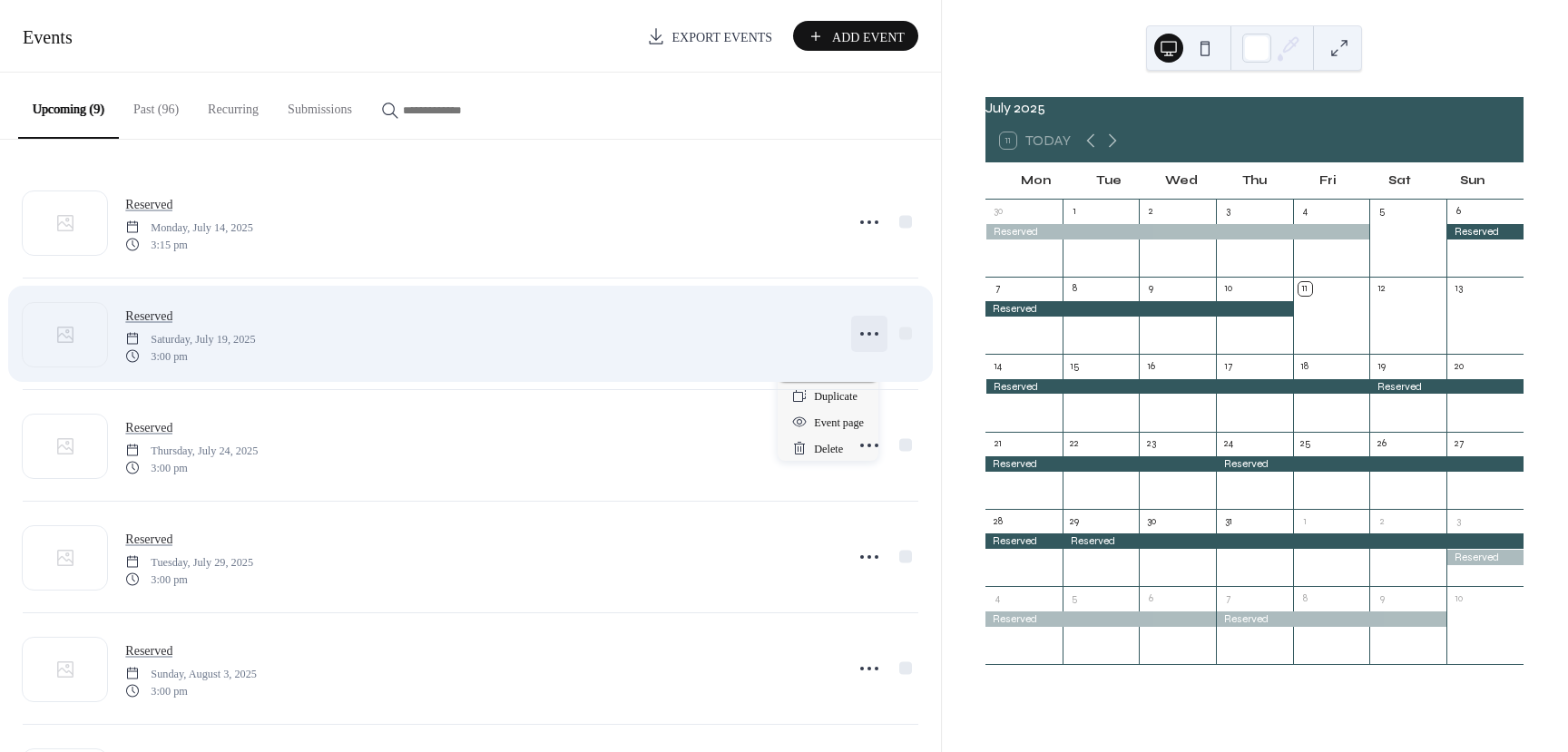 click on "Edit" at bounding box center [823, 370] 